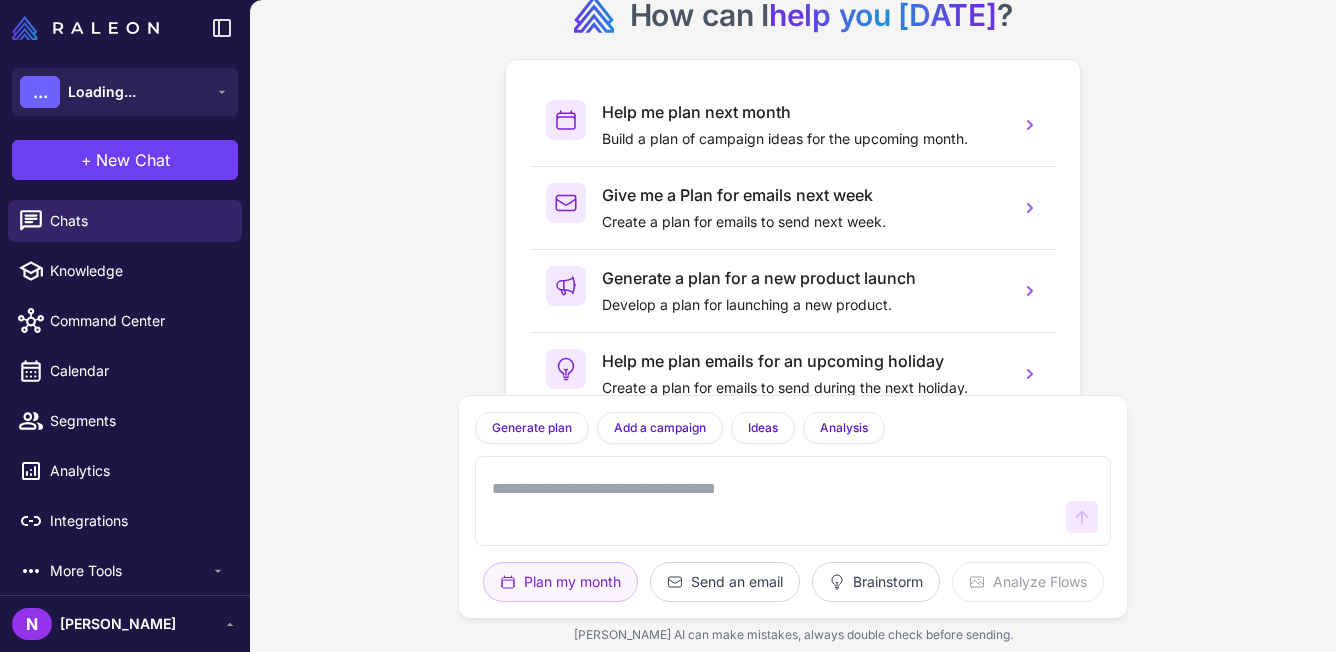 scroll, scrollTop: 0, scrollLeft: 0, axis: both 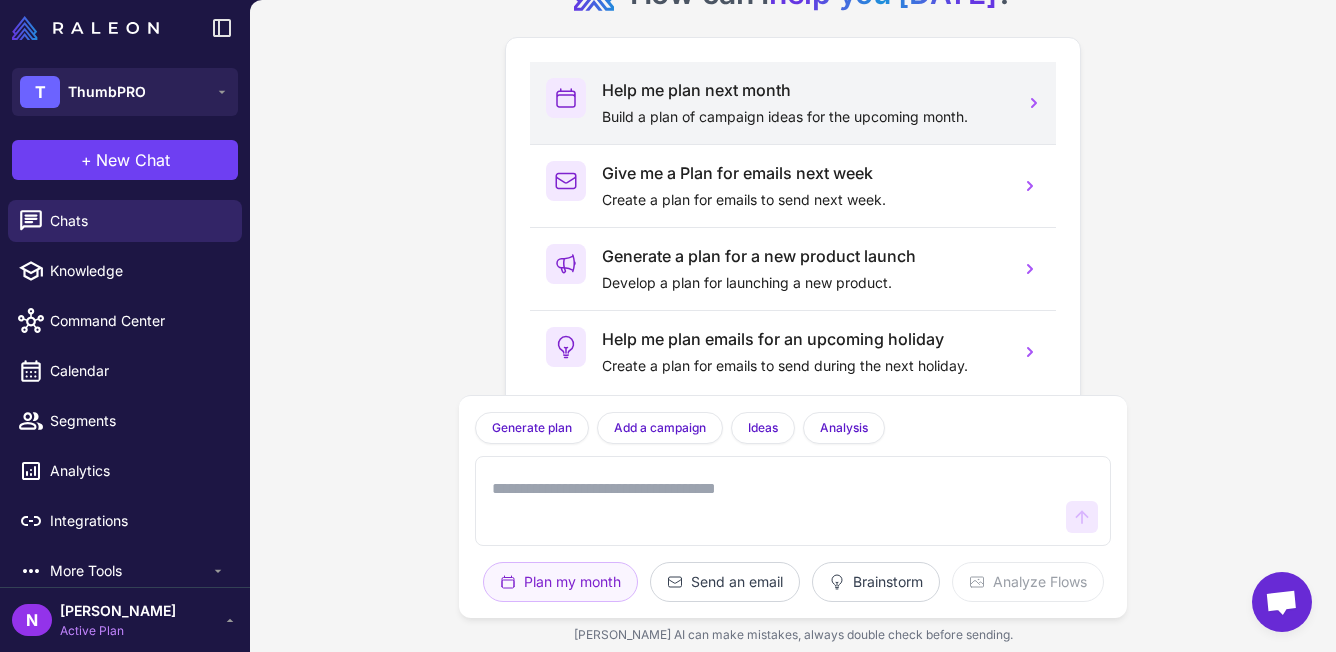 click on "Build a plan of campaign ideas for the upcoming month." at bounding box center [803, 117] 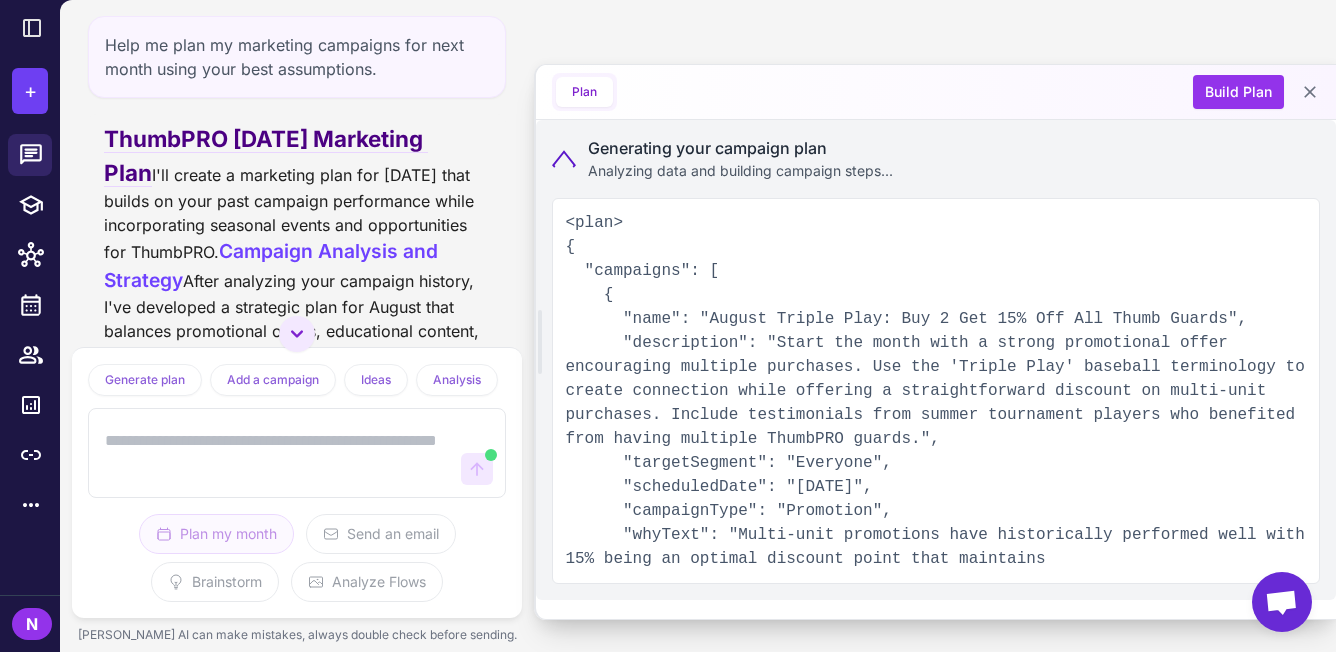 scroll, scrollTop: 0, scrollLeft: 0, axis: both 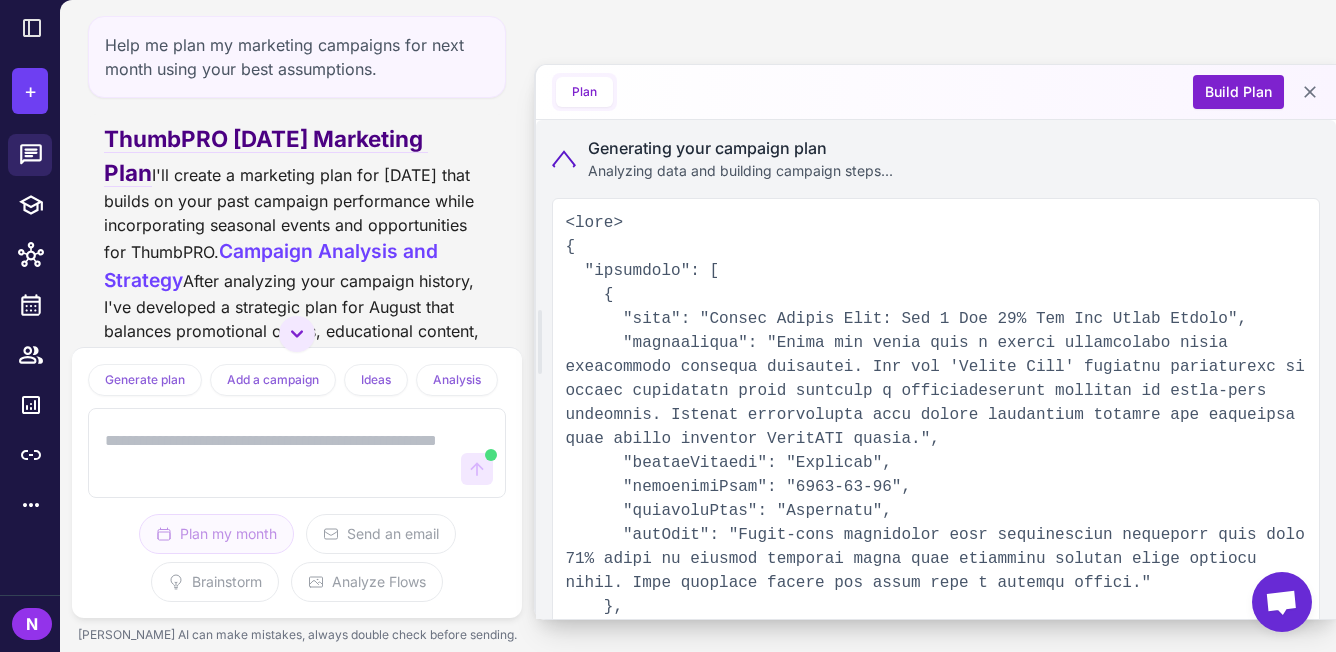 click on "Build Plan" at bounding box center (1238, 92) 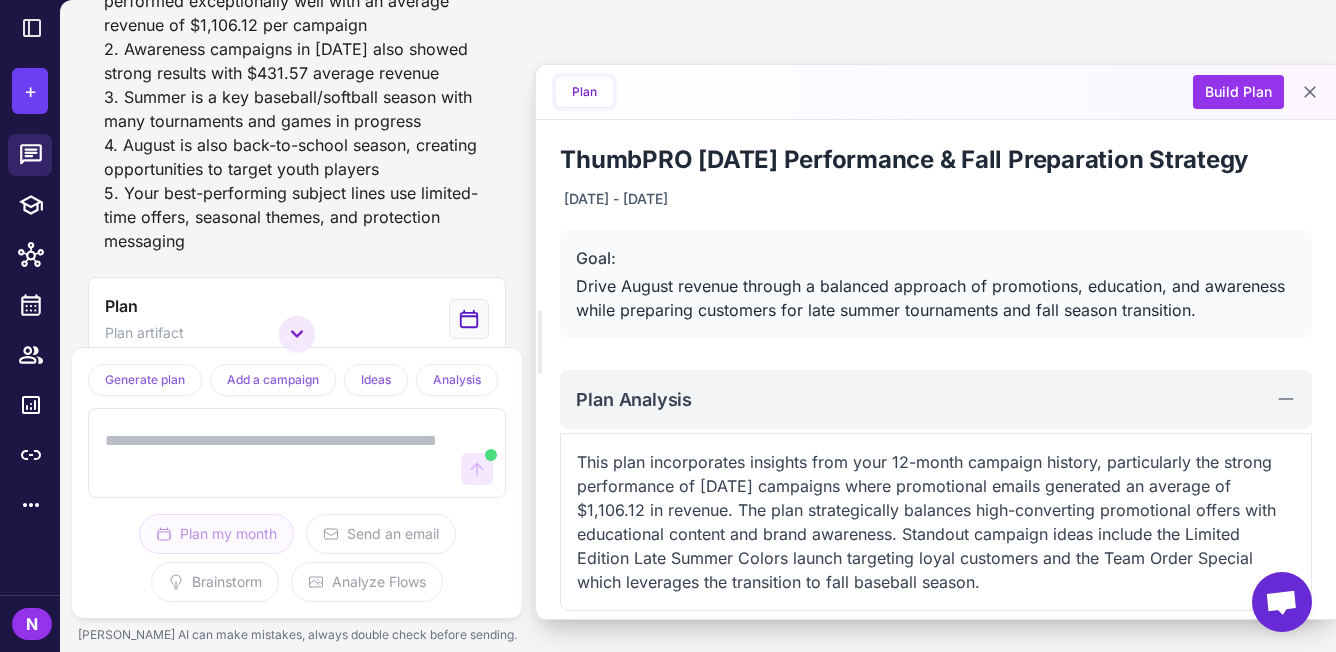 scroll, scrollTop: 459, scrollLeft: 0, axis: vertical 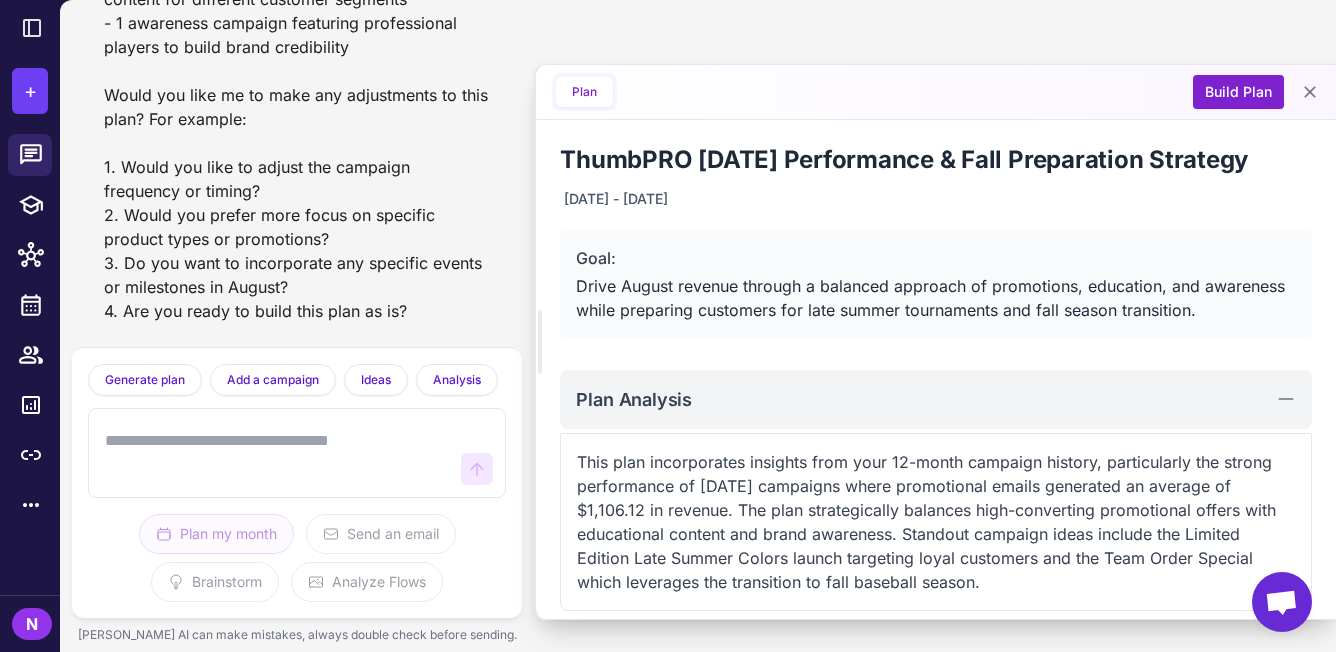 click on "Build Plan" at bounding box center [1238, 92] 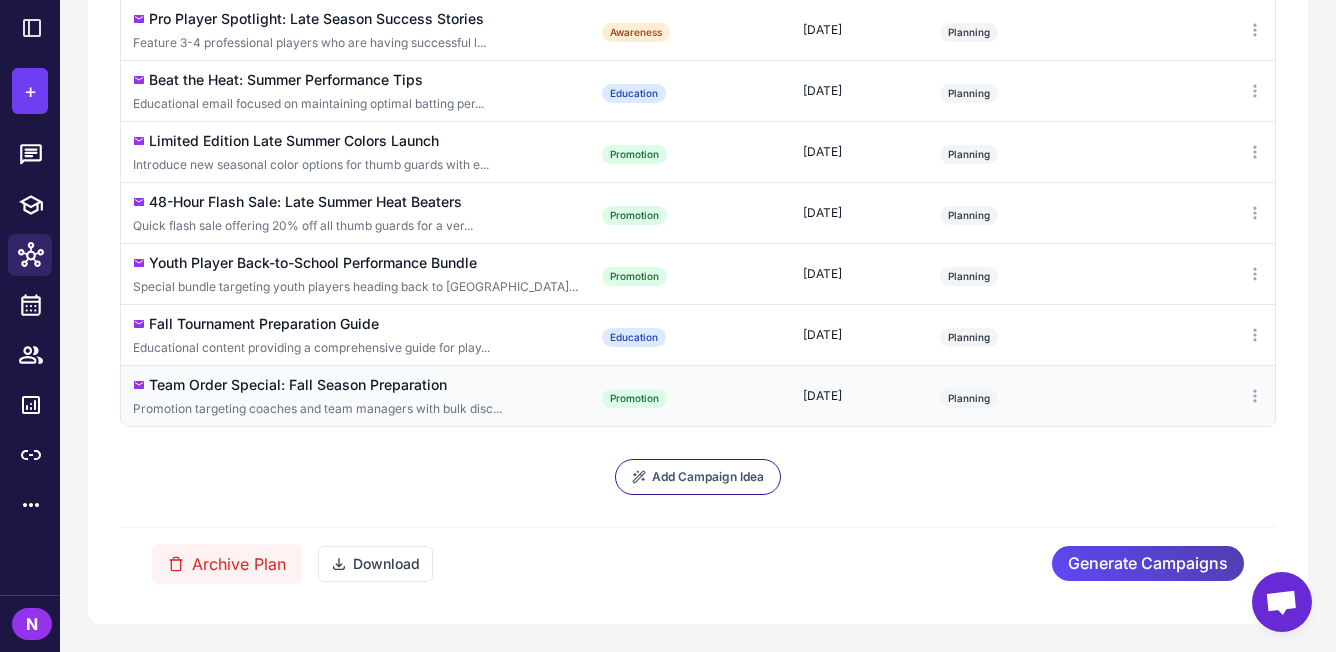 scroll, scrollTop: 634, scrollLeft: 0, axis: vertical 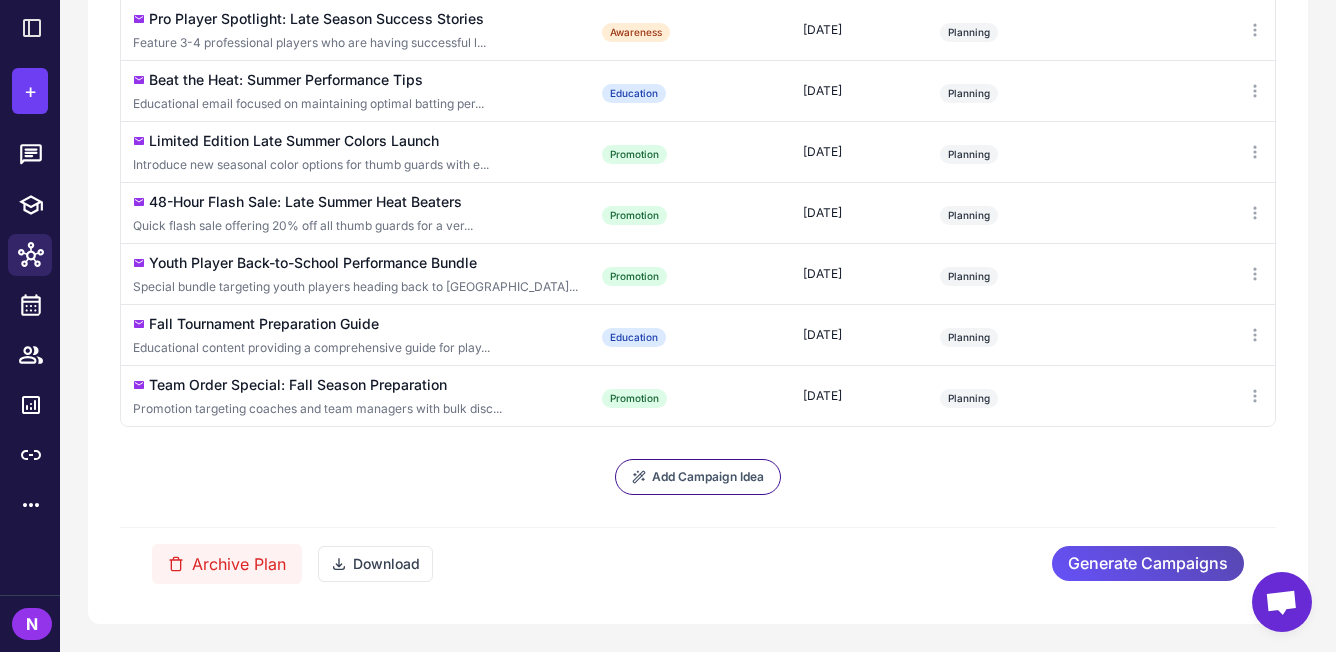 click on "Generate Campaigns" at bounding box center [1148, 563] 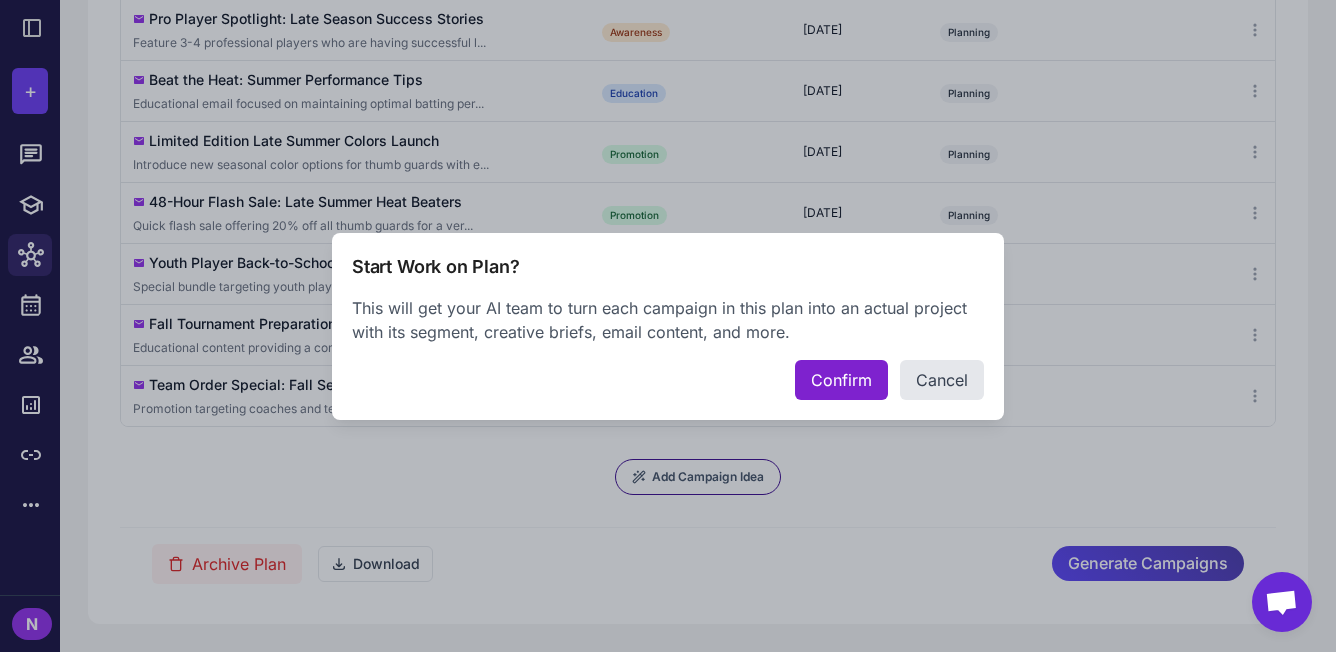 click on "Confirm" at bounding box center (841, 380) 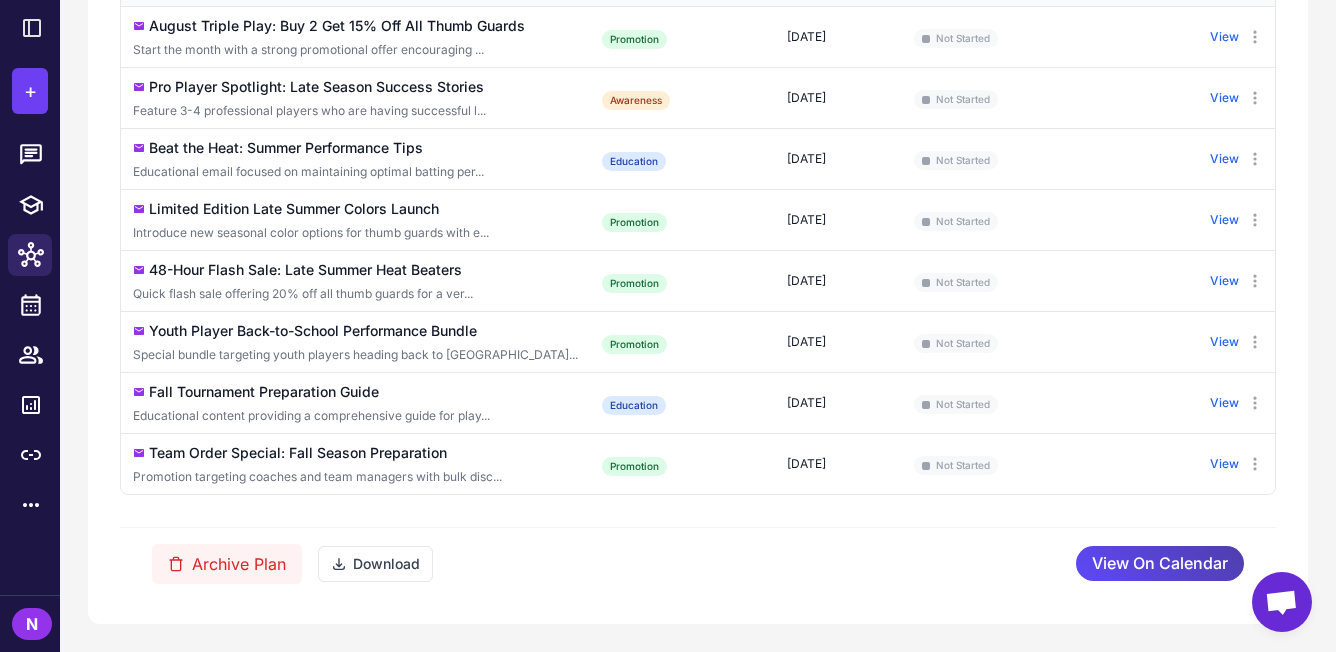 scroll, scrollTop: 566, scrollLeft: 0, axis: vertical 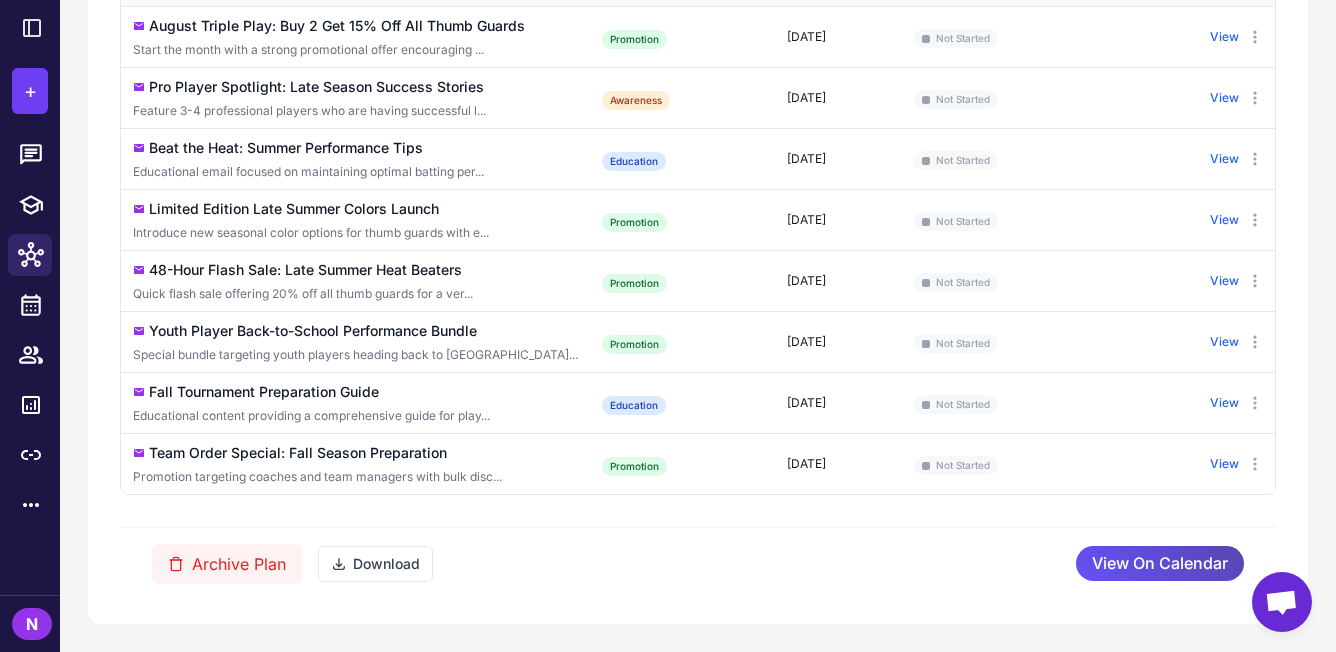 click on "View On Calendar" at bounding box center [1160, 563] 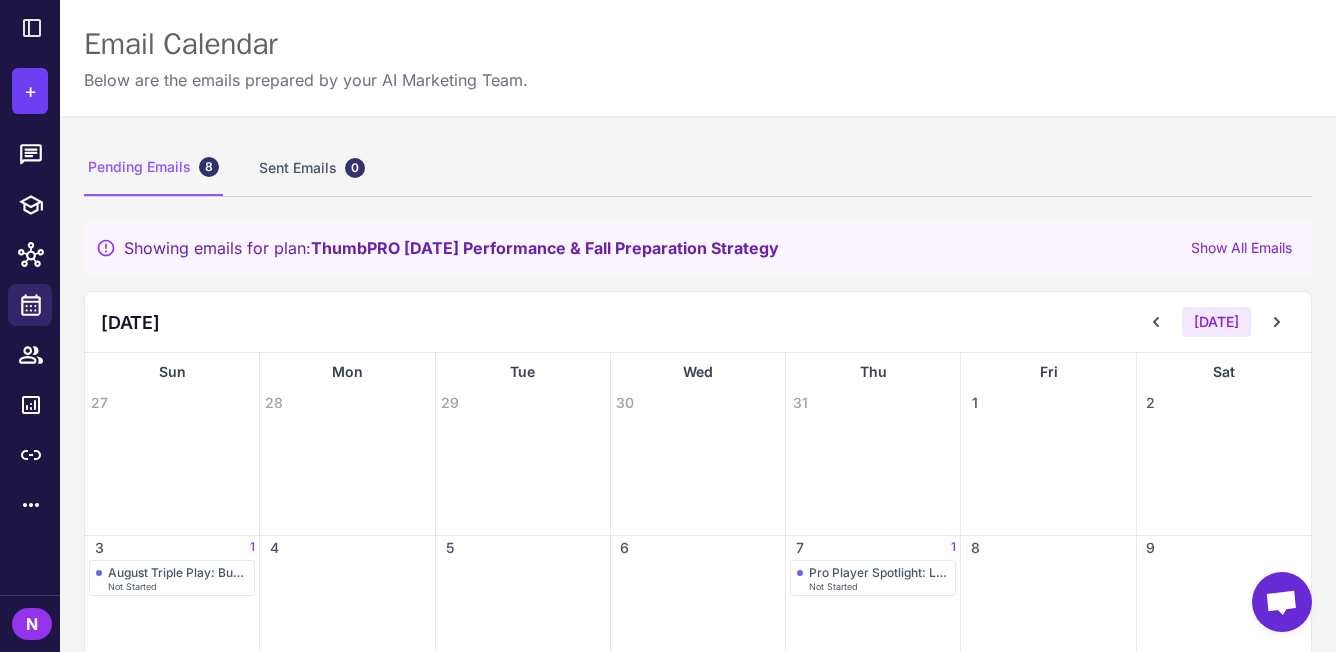 scroll, scrollTop: 0, scrollLeft: 0, axis: both 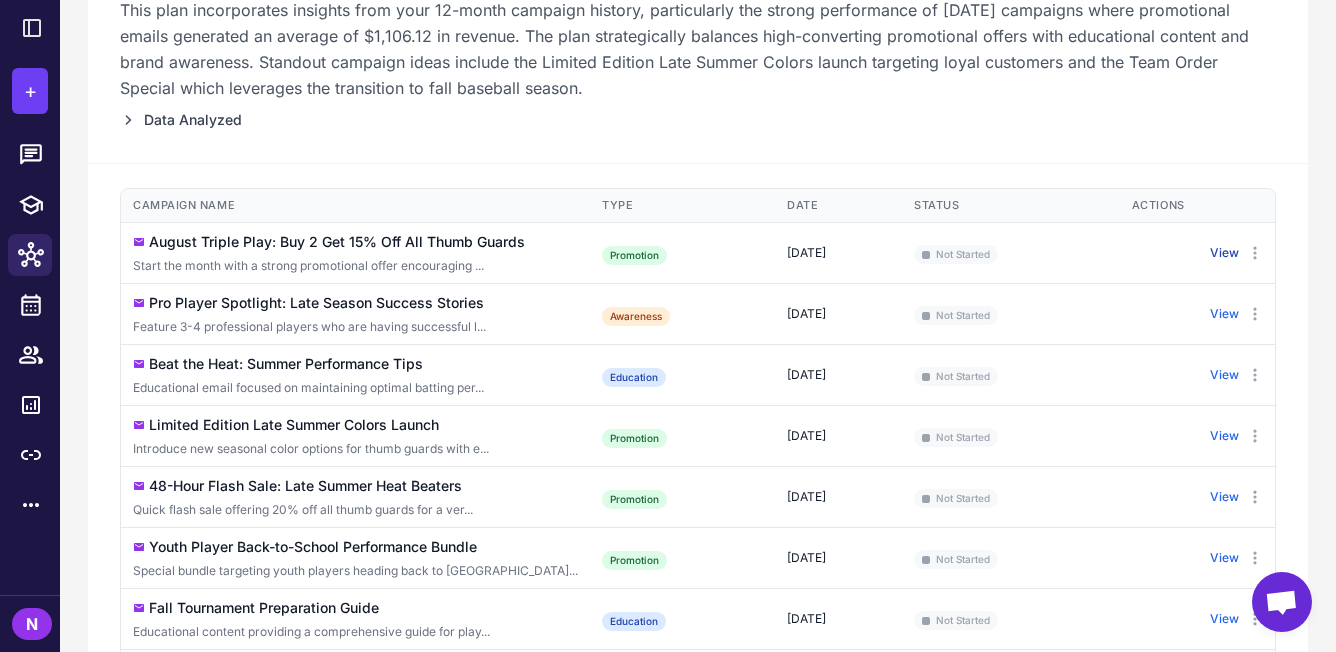 click on "View" at bounding box center (1224, 253) 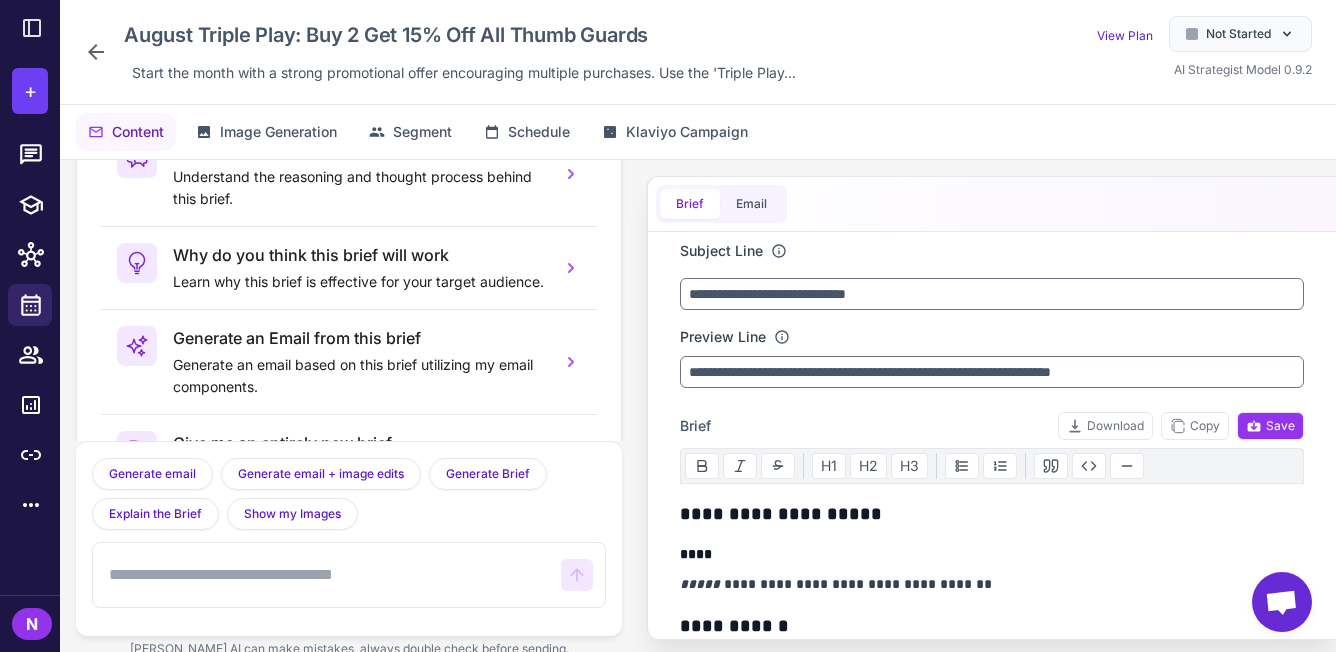 scroll, scrollTop: 138, scrollLeft: 0, axis: vertical 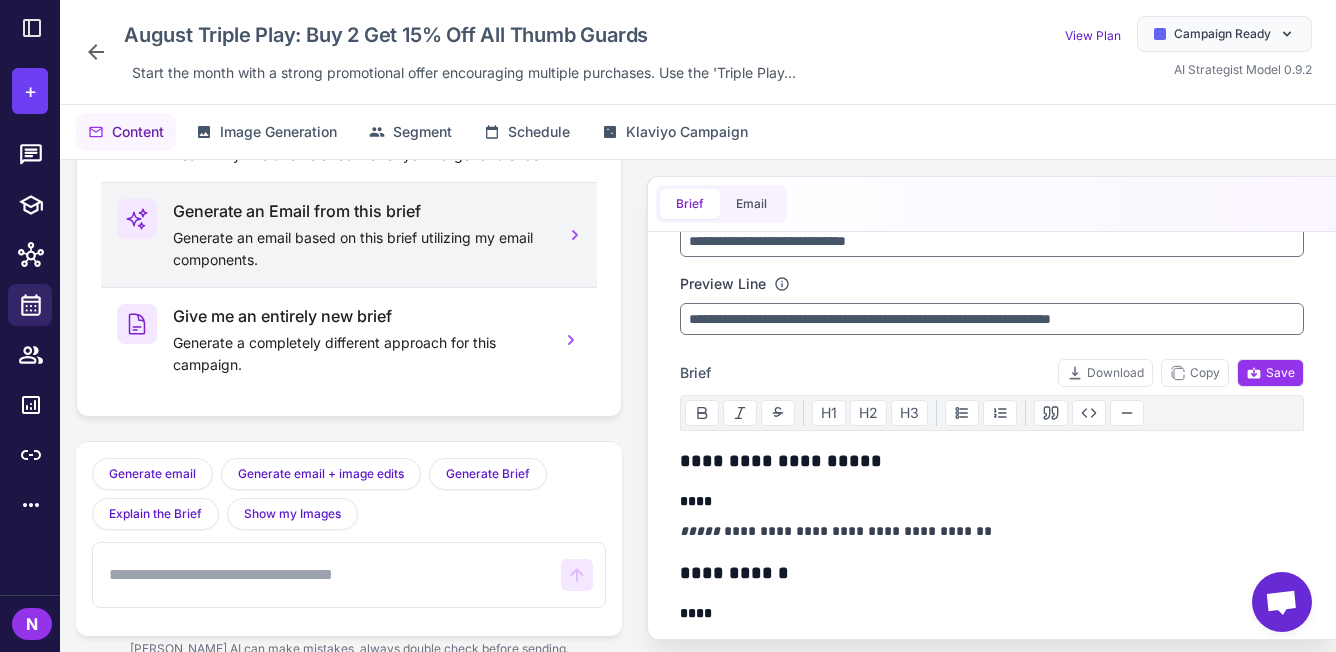 click on "Generate an Email from this brief Generate an email based on this brief utilizing my email components." at bounding box center [349, 235] 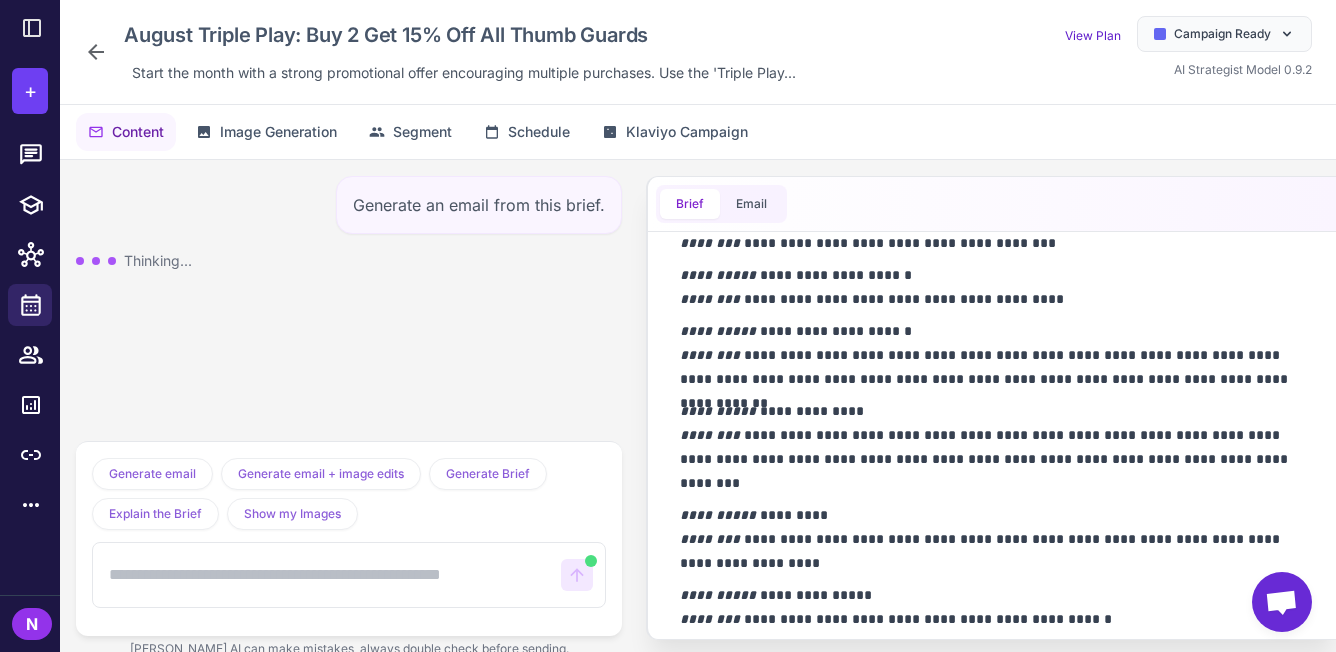 scroll, scrollTop: 1257, scrollLeft: 0, axis: vertical 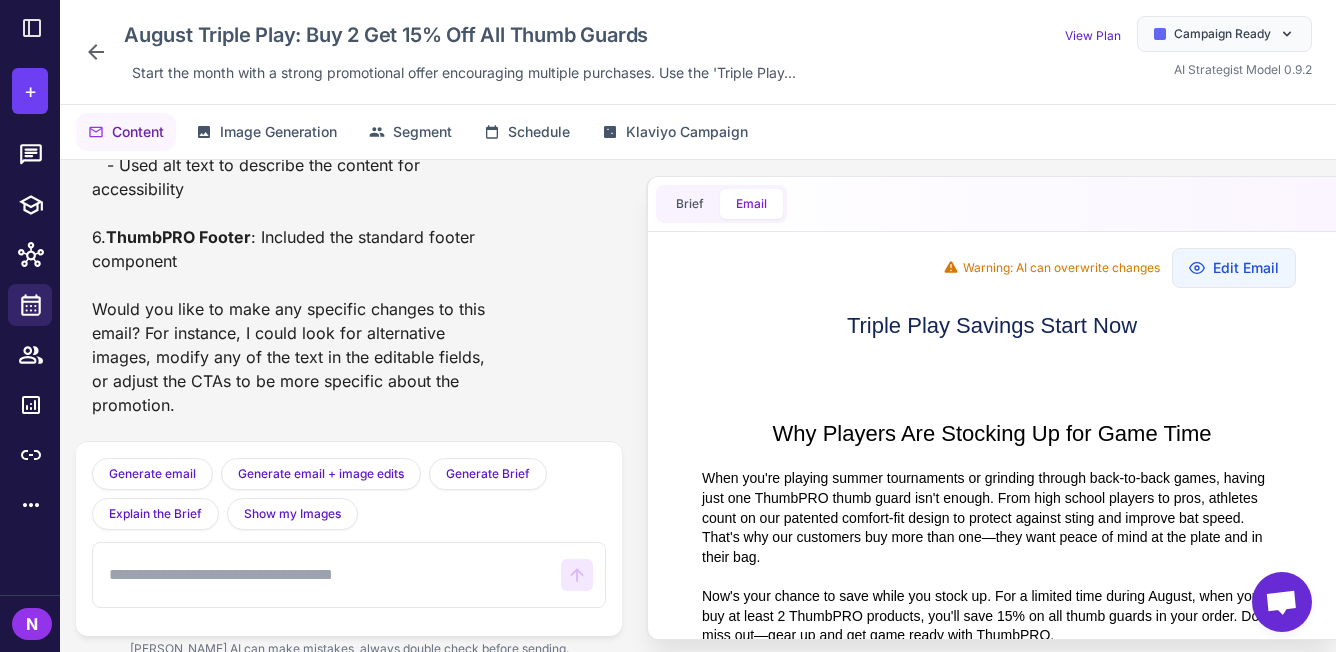 click at bounding box center (349, 575) 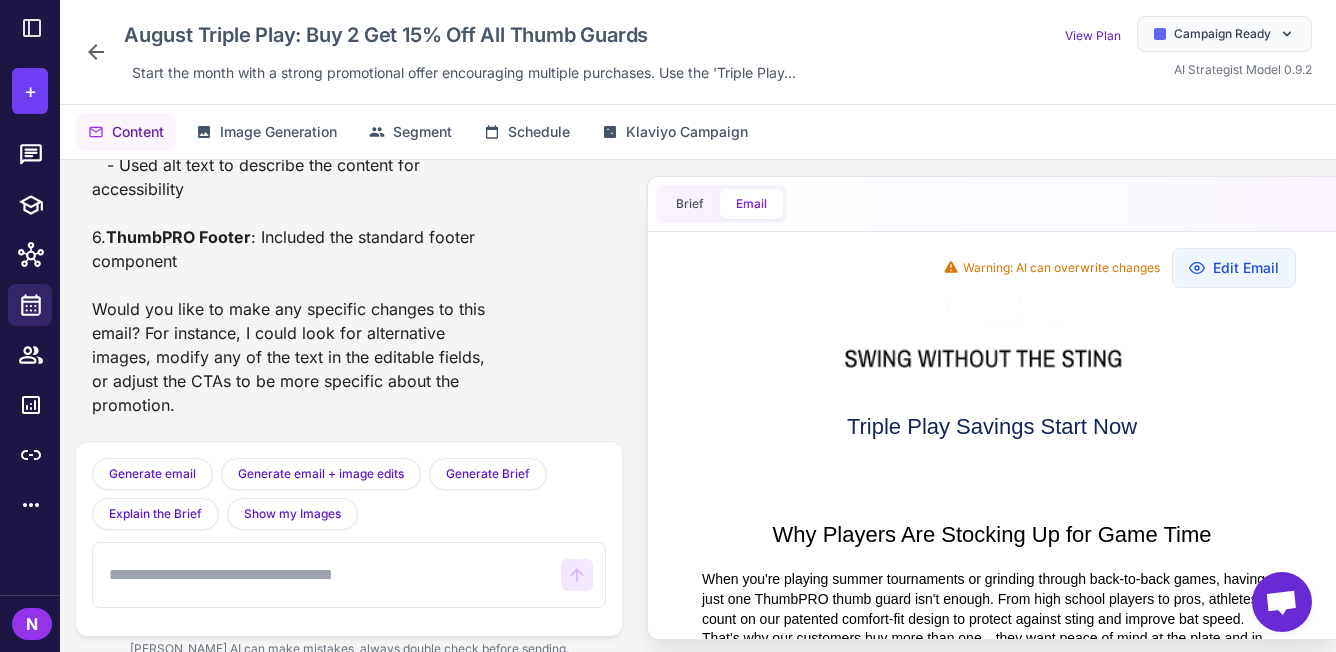 scroll, scrollTop: 601, scrollLeft: 0, axis: vertical 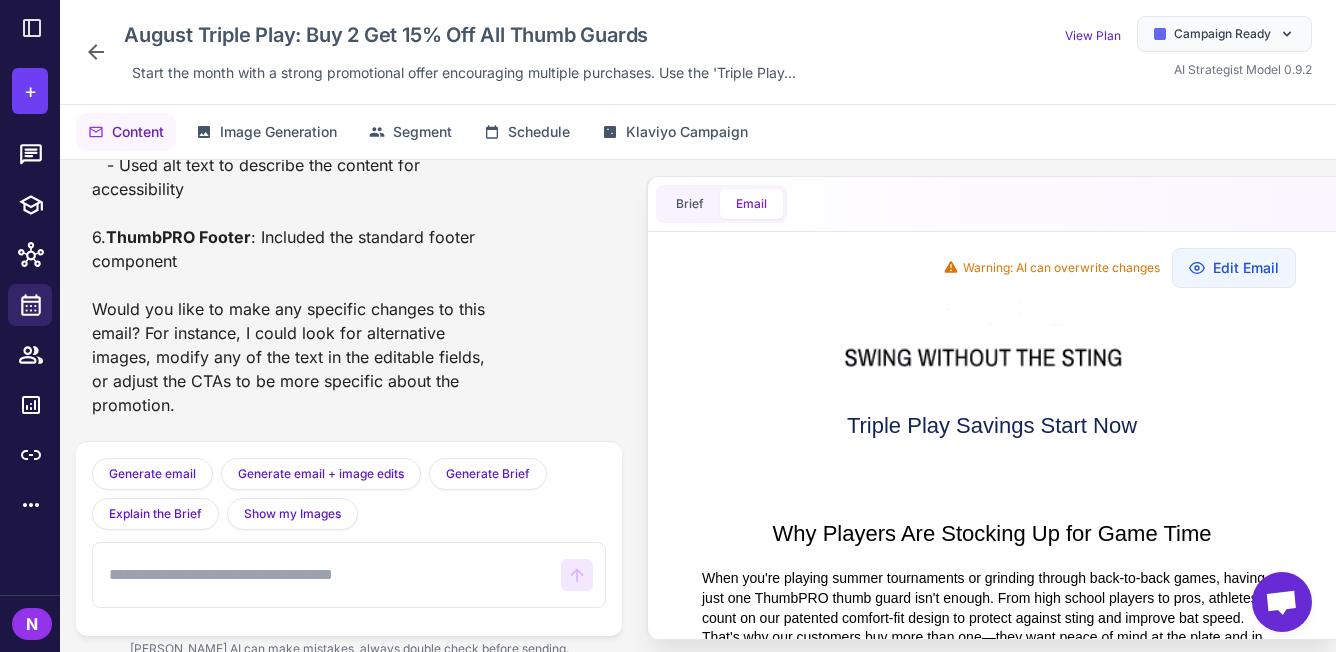 click at bounding box center [327, 575] 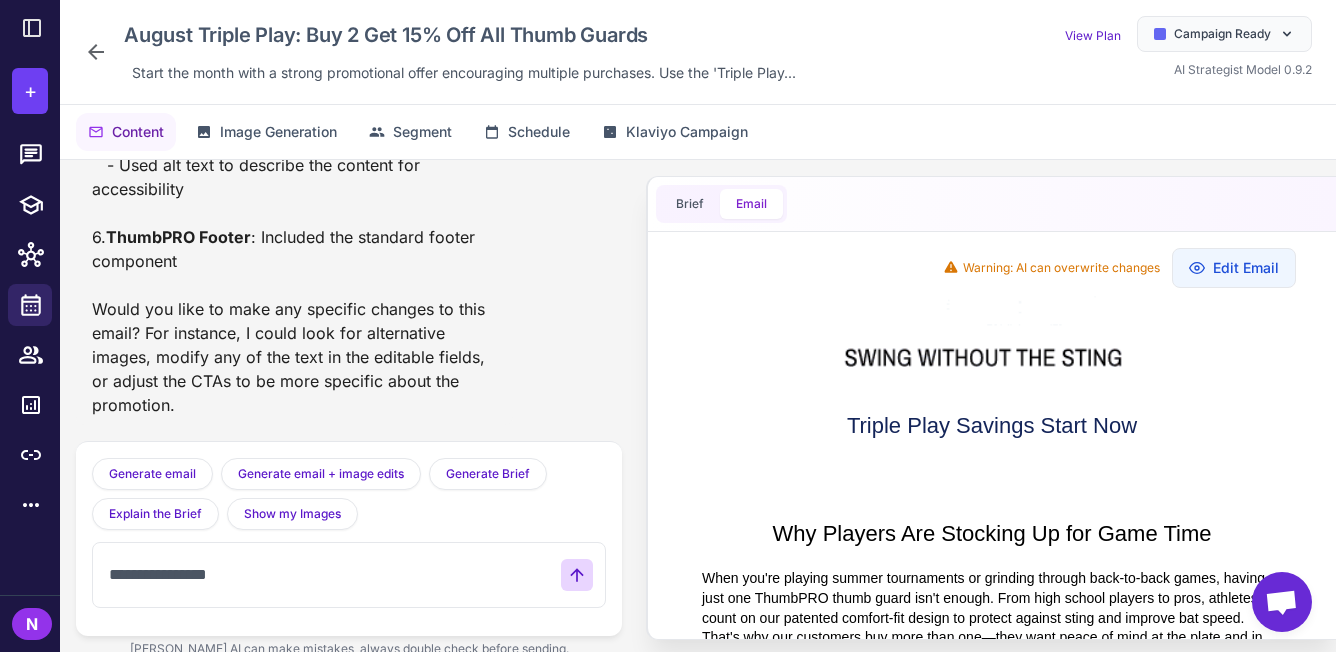 type on "**********" 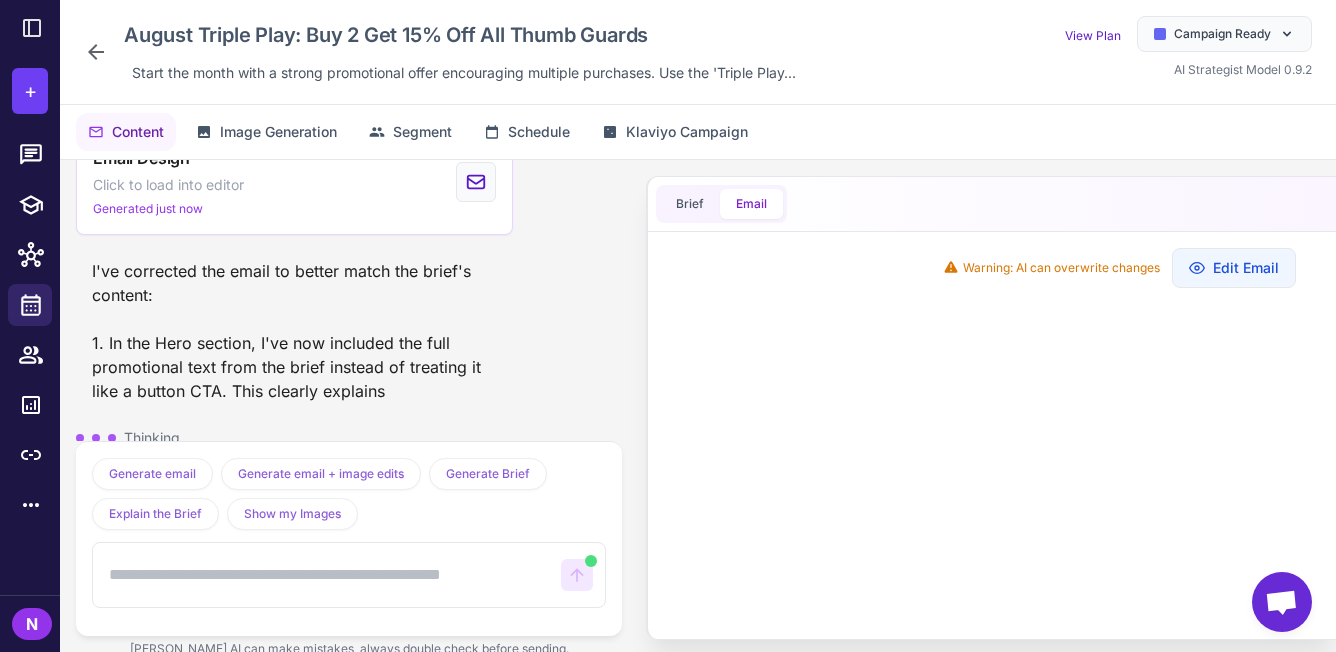 scroll, scrollTop: 3629, scrollLeft: 0, axis: vertical 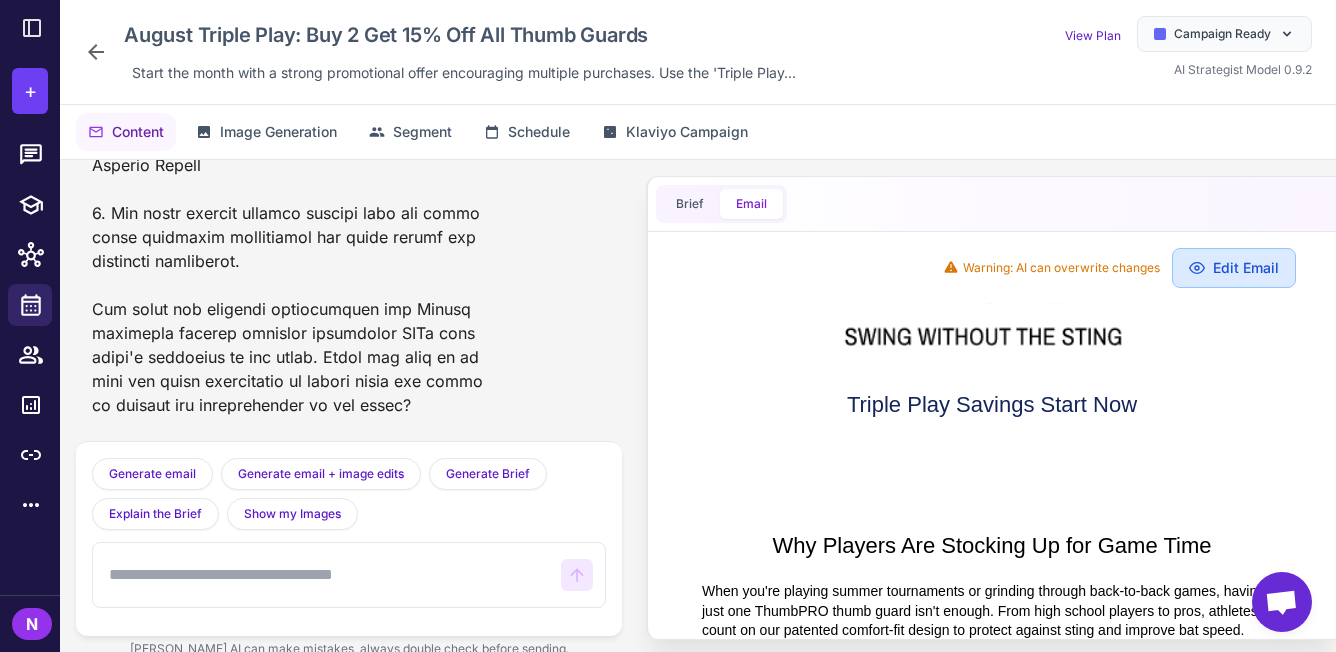 click on "Edit Email" at bounding box center [1234, 268] 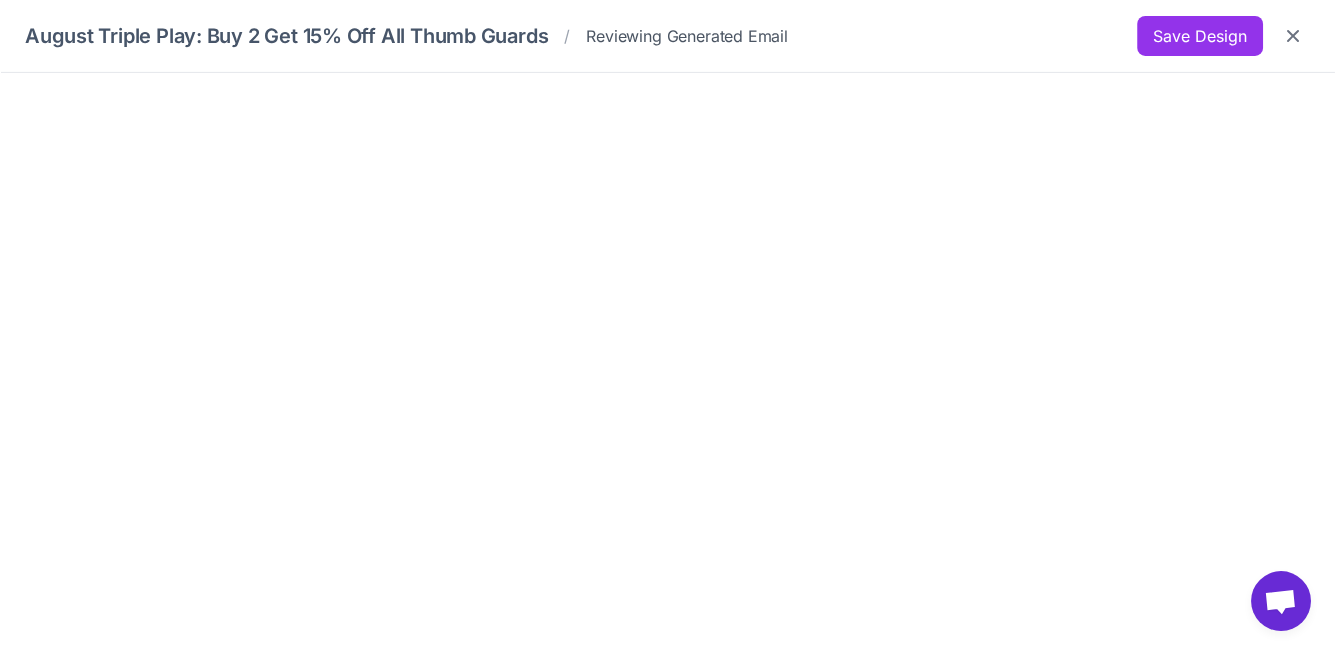 scroll, scrollTop: 0, scrollLeft: 0, axis: both 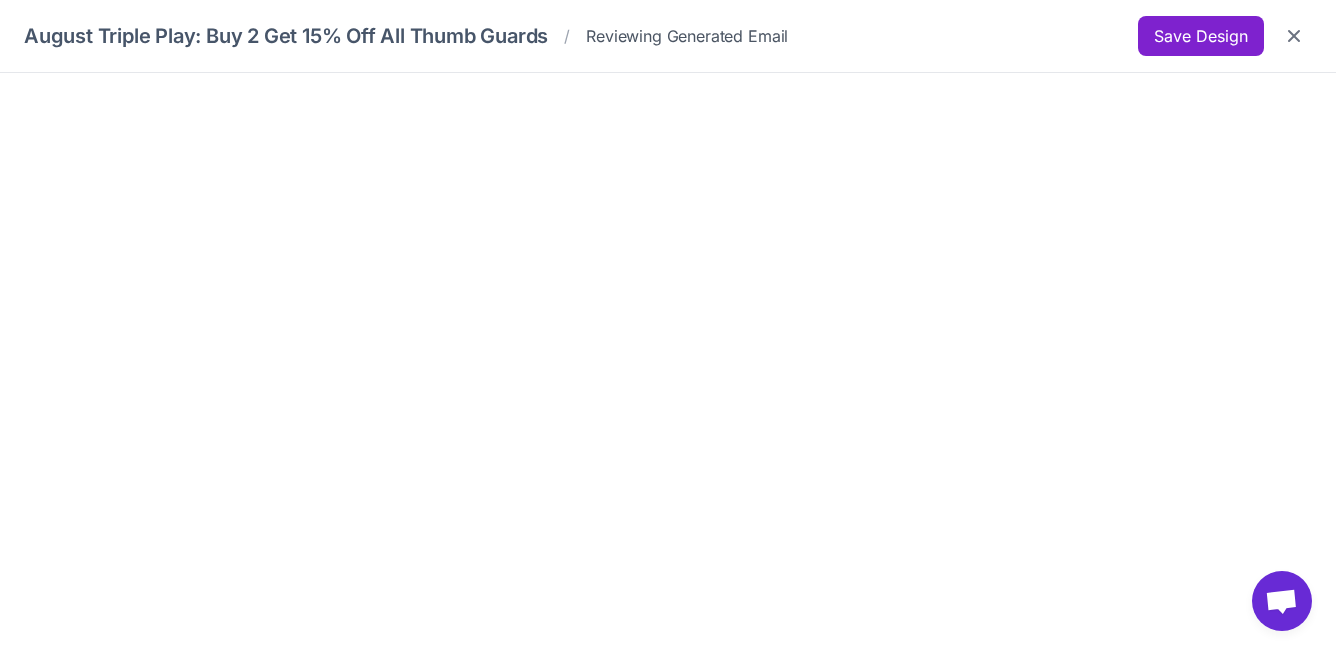 click on "Save Design" at bounding box center (1201, 36) 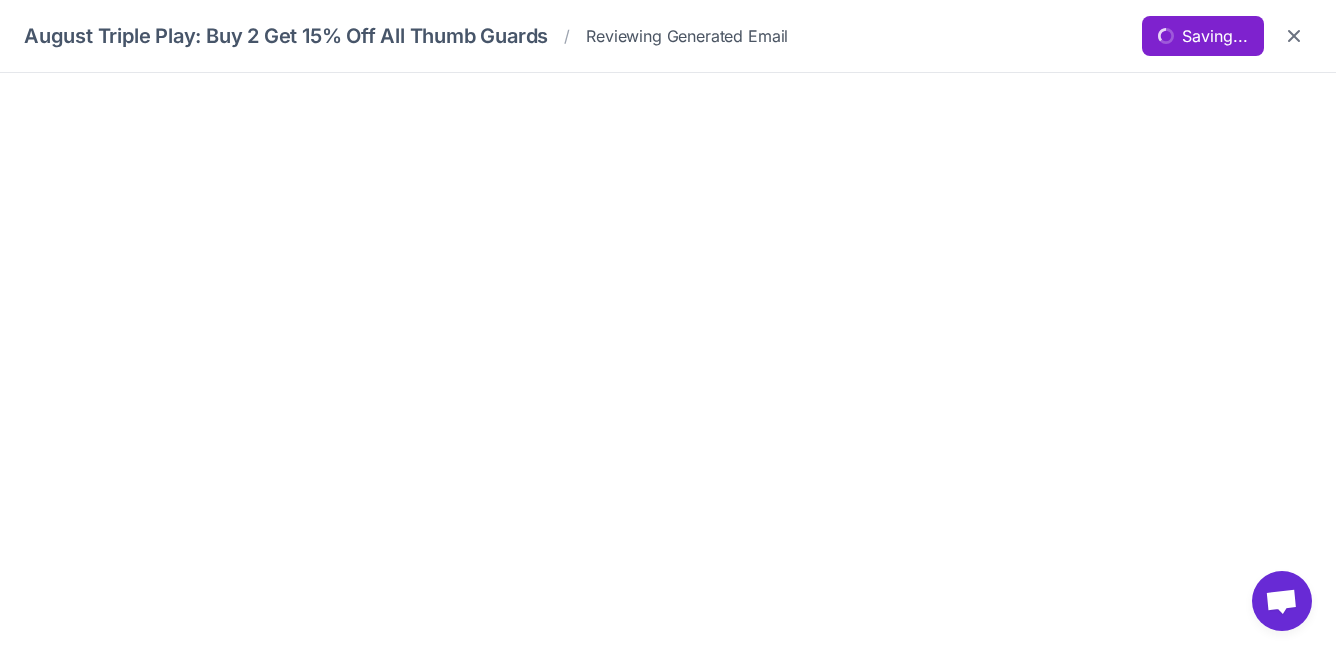 scroll, scrollTop: 0, scrollLeft: 0, axis: both 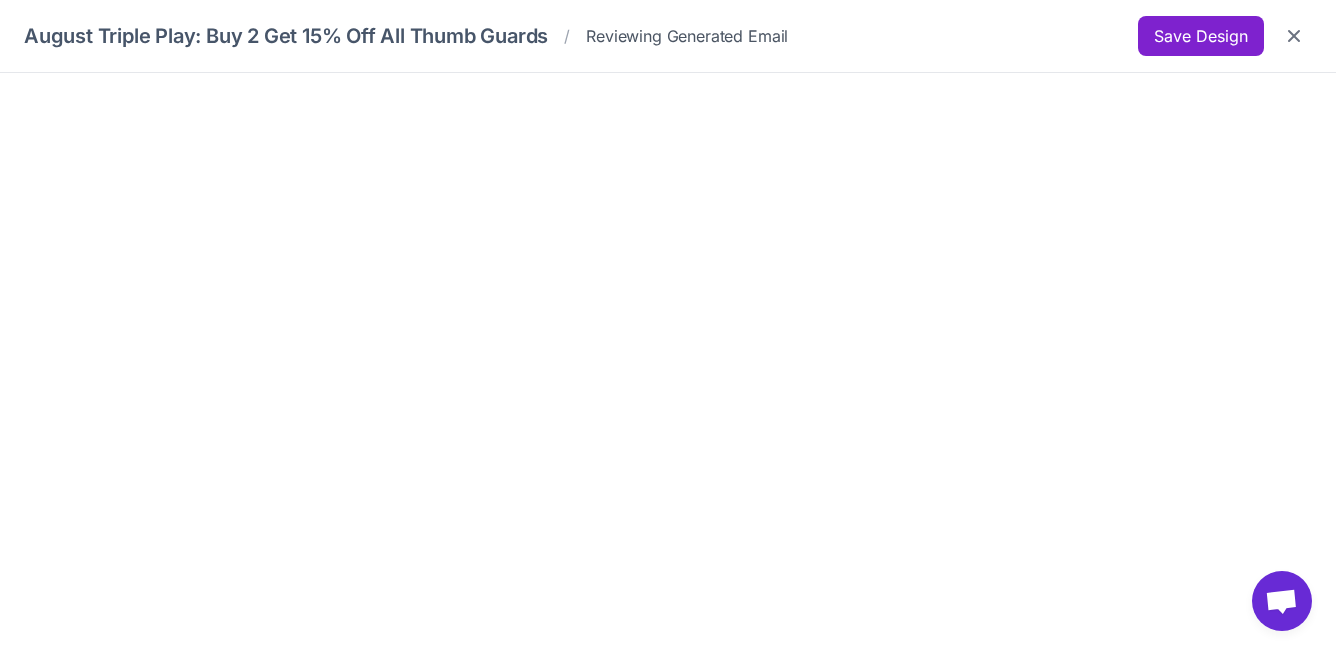 click on "Save Design" at bounding box center (1201, 36) 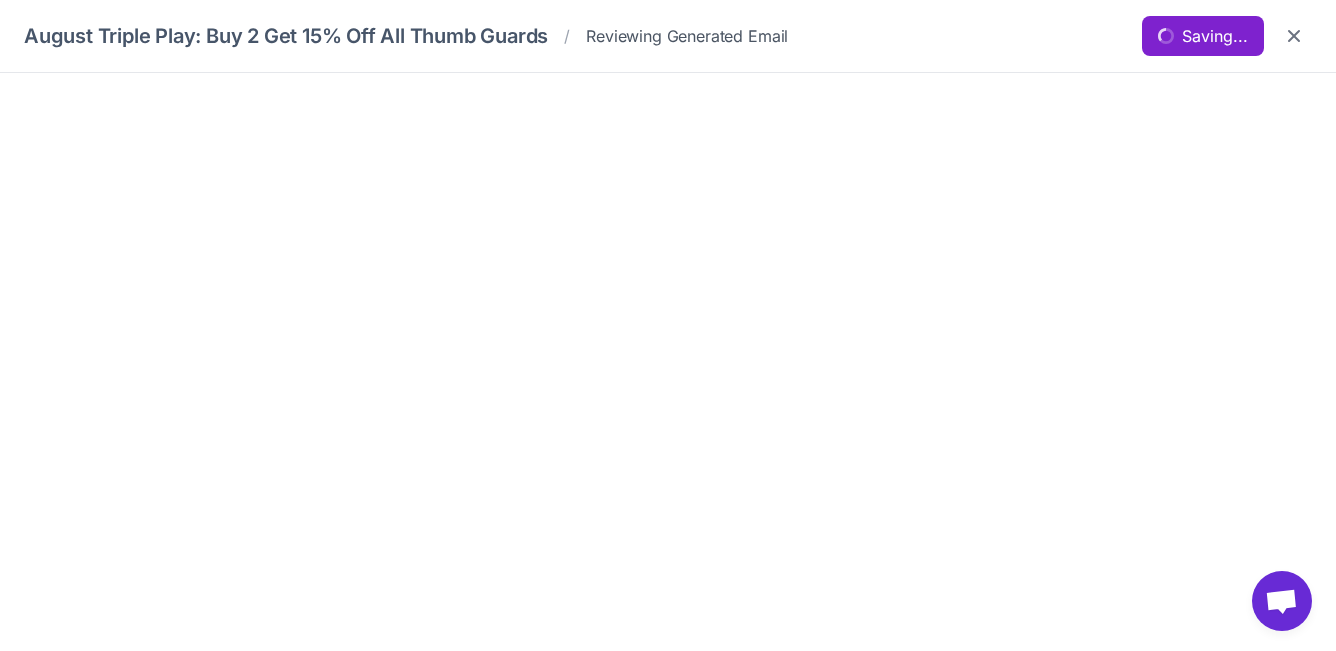 scroll, scrollTop: 0, scrollLeft: 0, axis: both 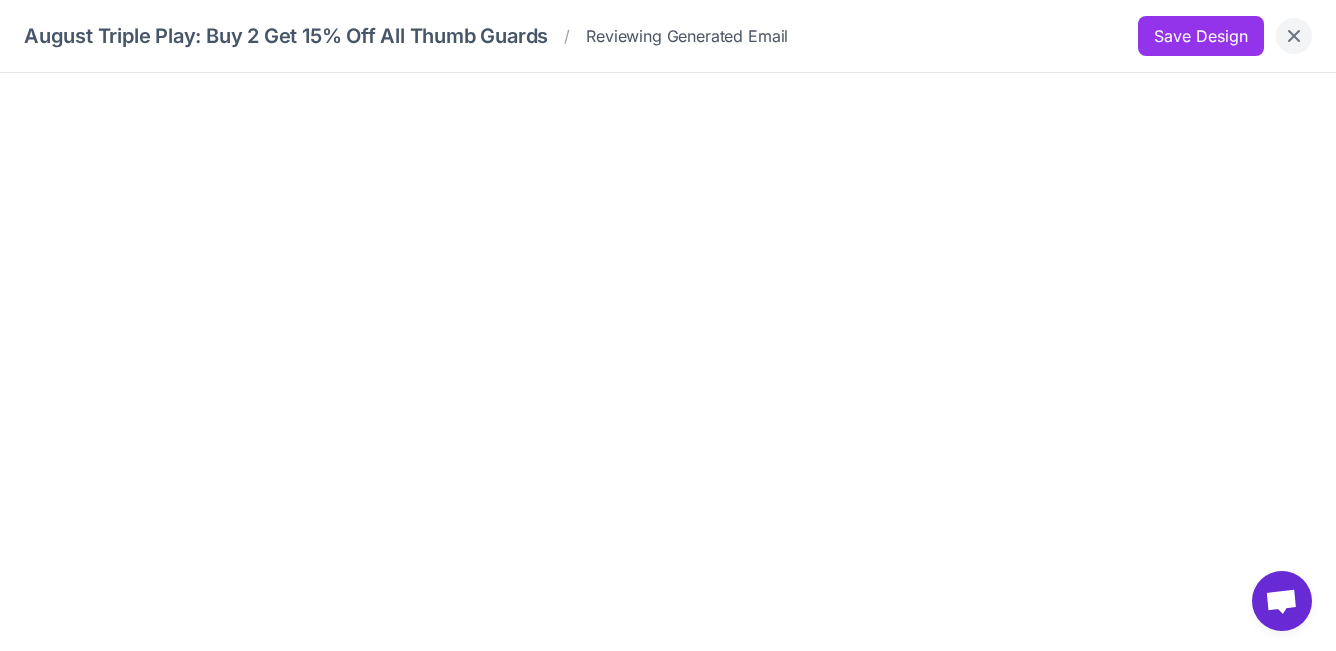 click 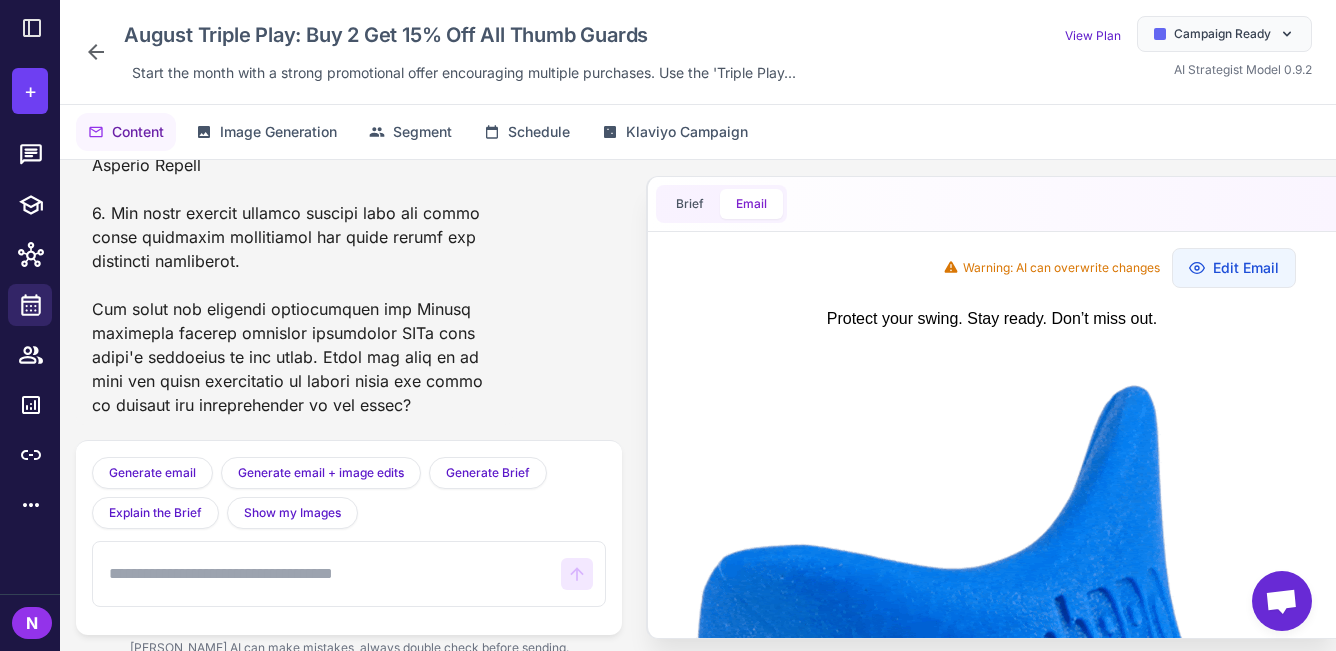 scroll, scrollTop: 1614, scrollLeft: 0, axis: vertical 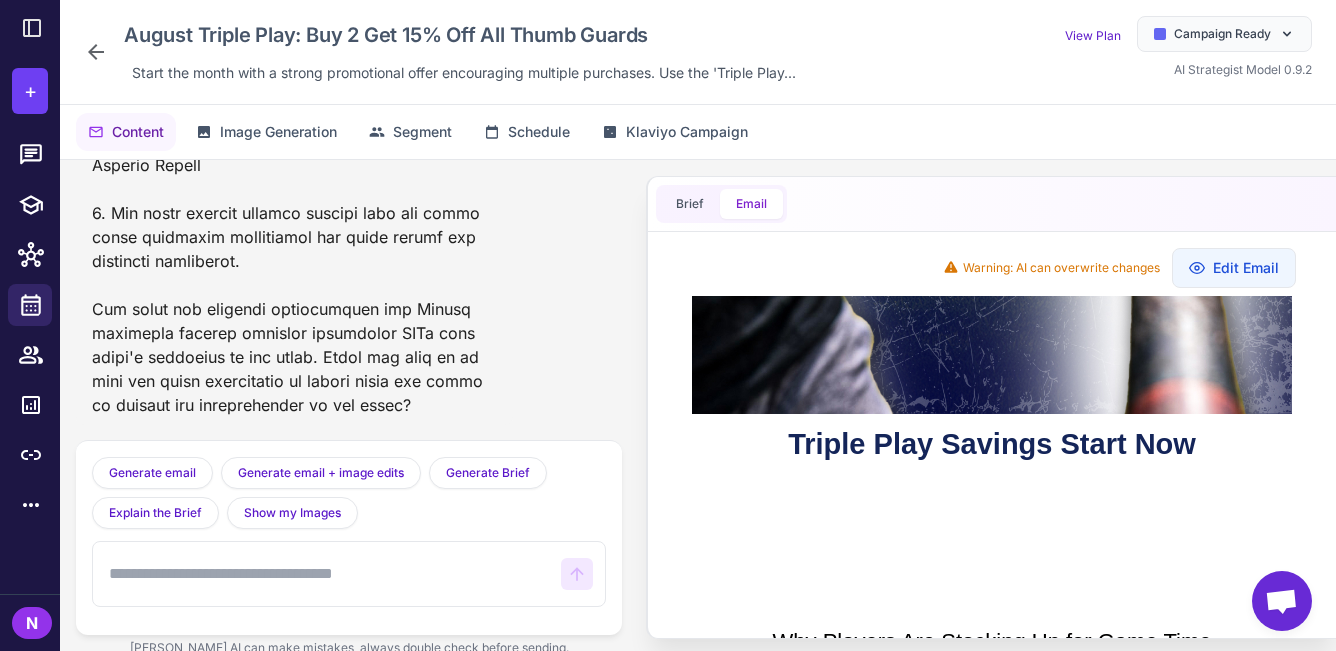 click at bounding box center [327, 574] 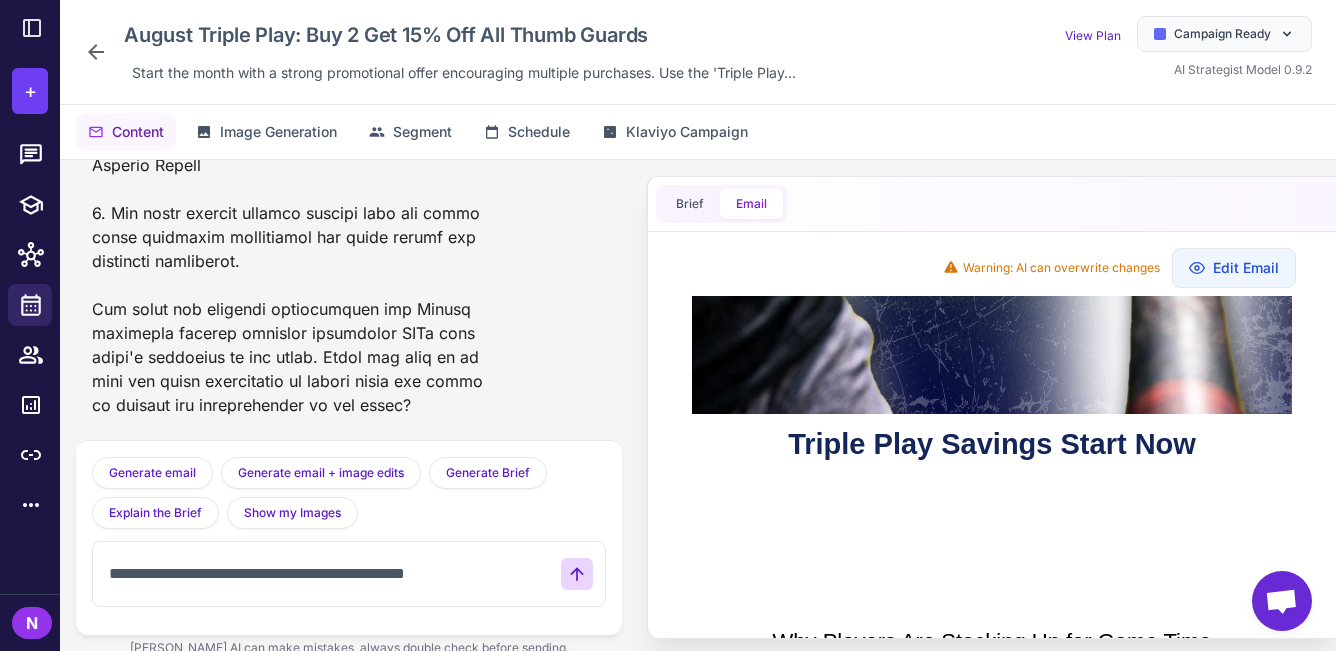 click on "**********" at bounding box center (327, 574) 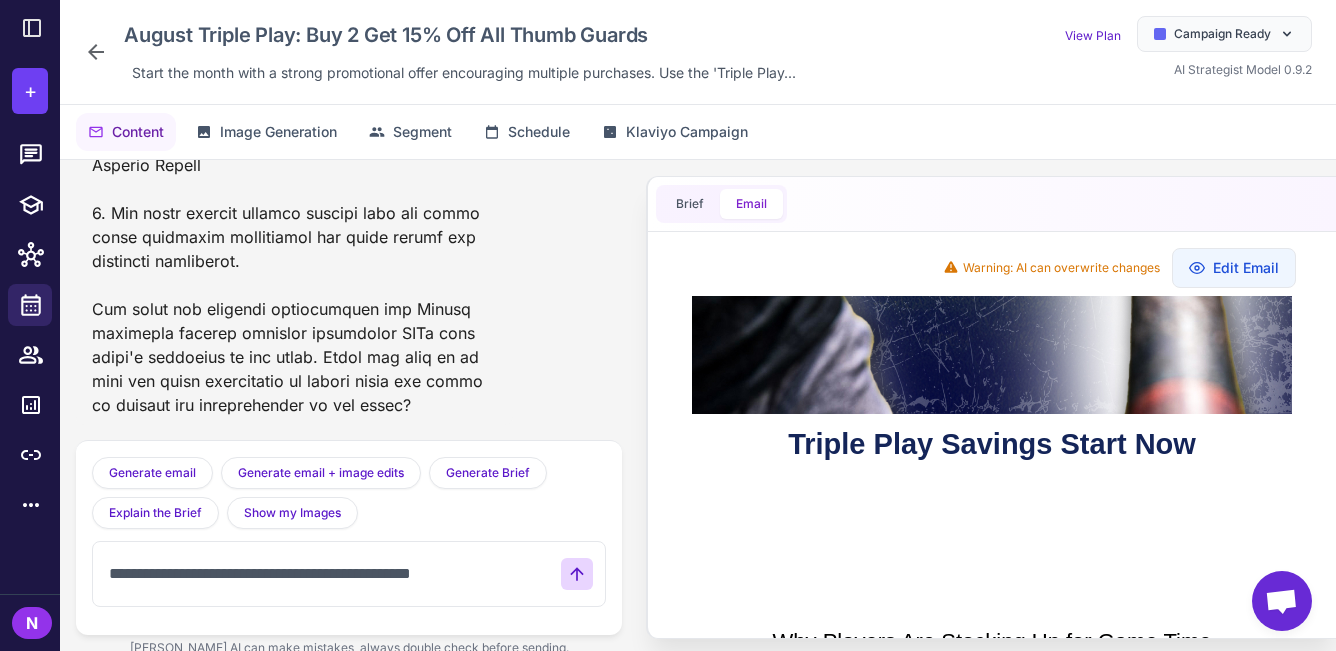click on "**********" at bounding box center [327, 574] 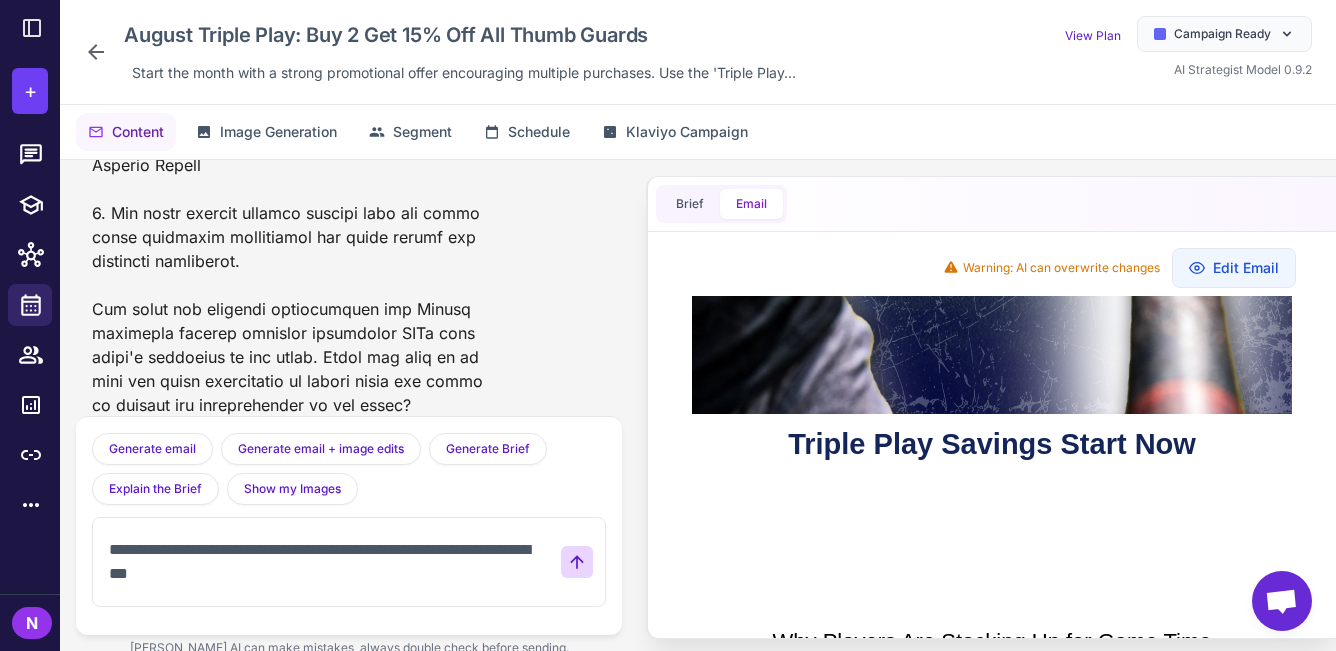 type on "**********" 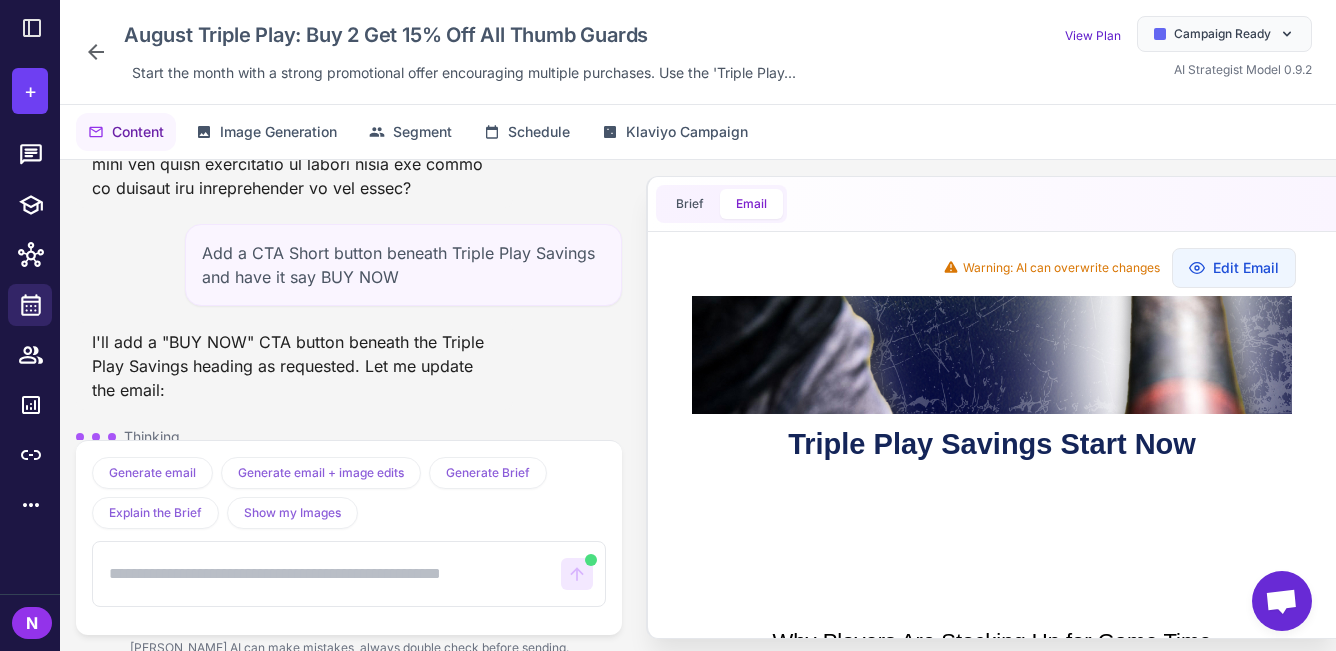 scroll, scrollTop: 4416, scrollLeft: 0, axis: vertical 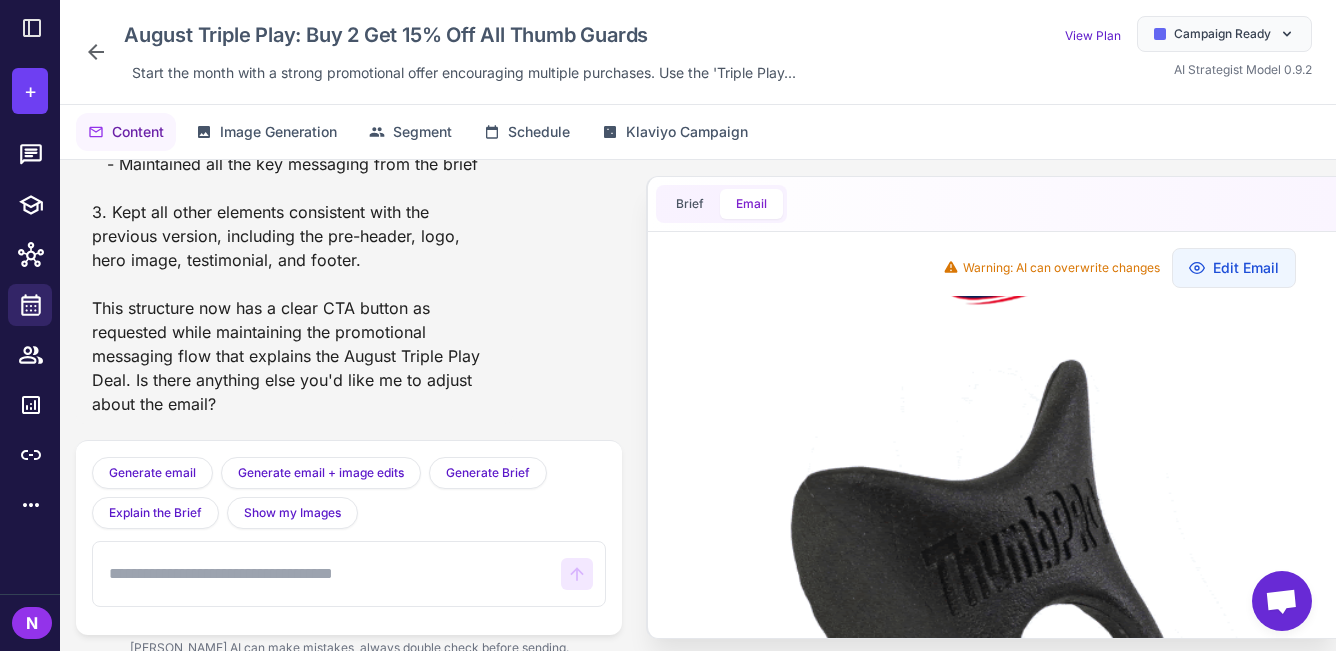 click at bounding box center [327, 574] 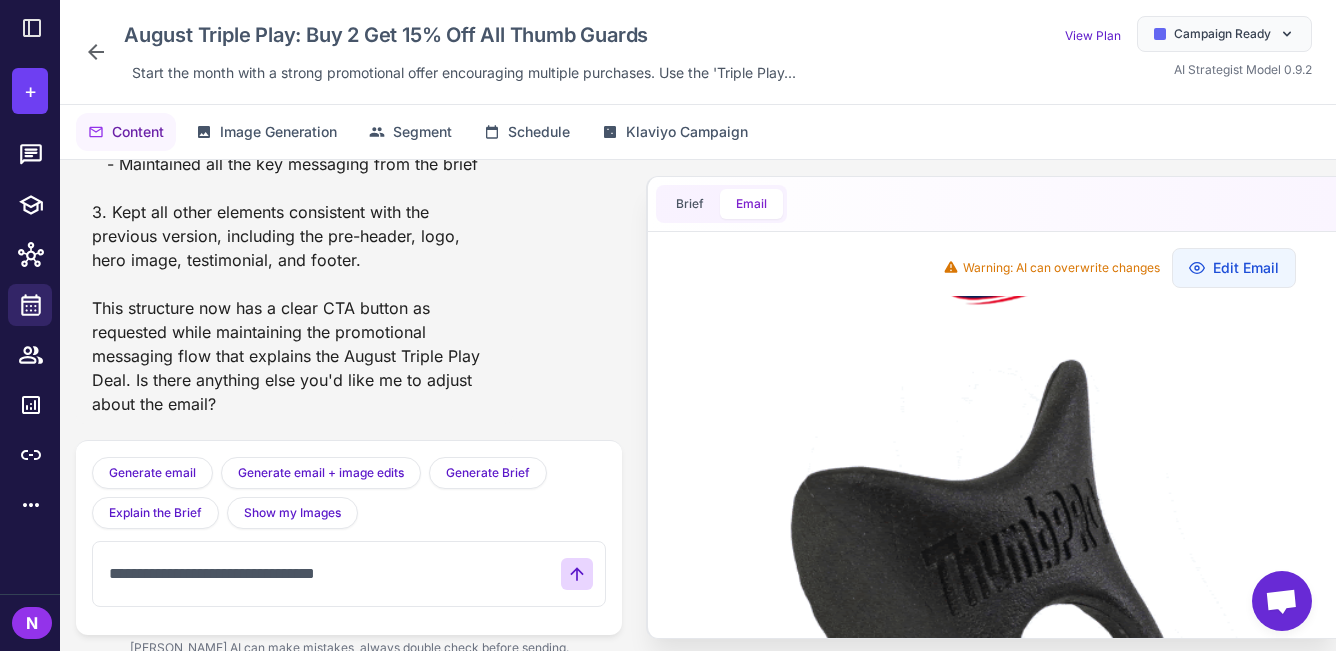 type on "**********" 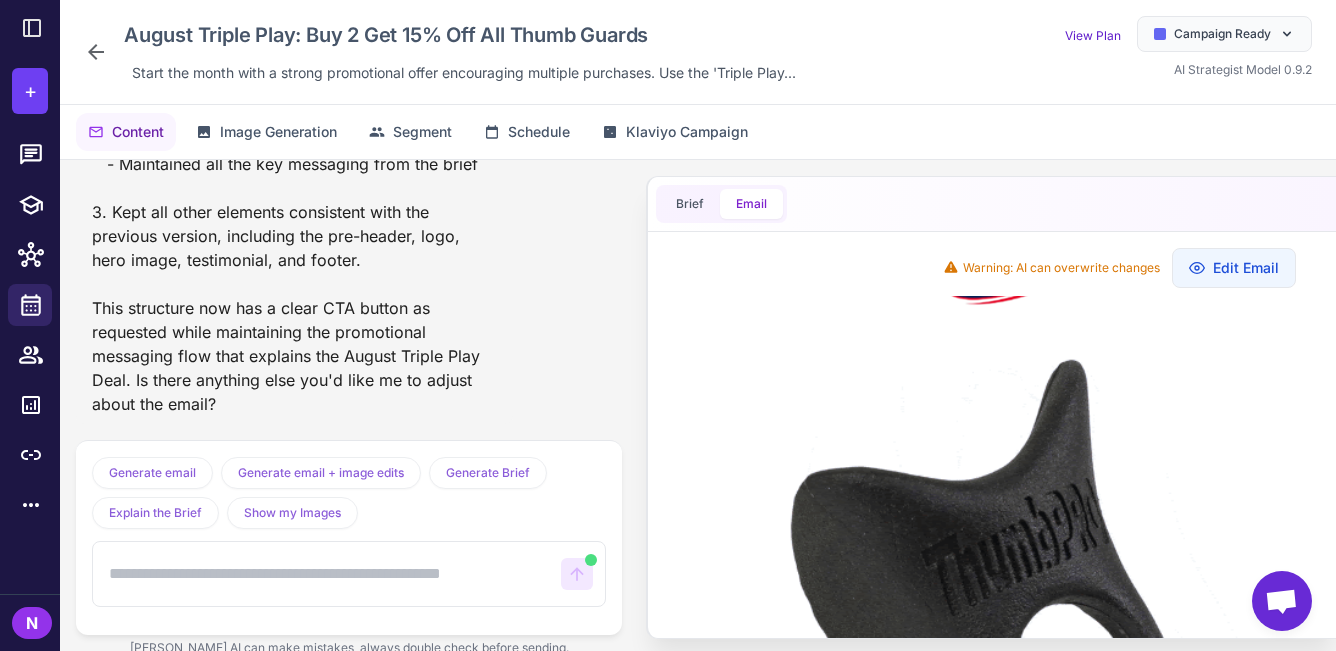 scroll, scrollTop: 5188, scrollLeft: 0, axis: vertical 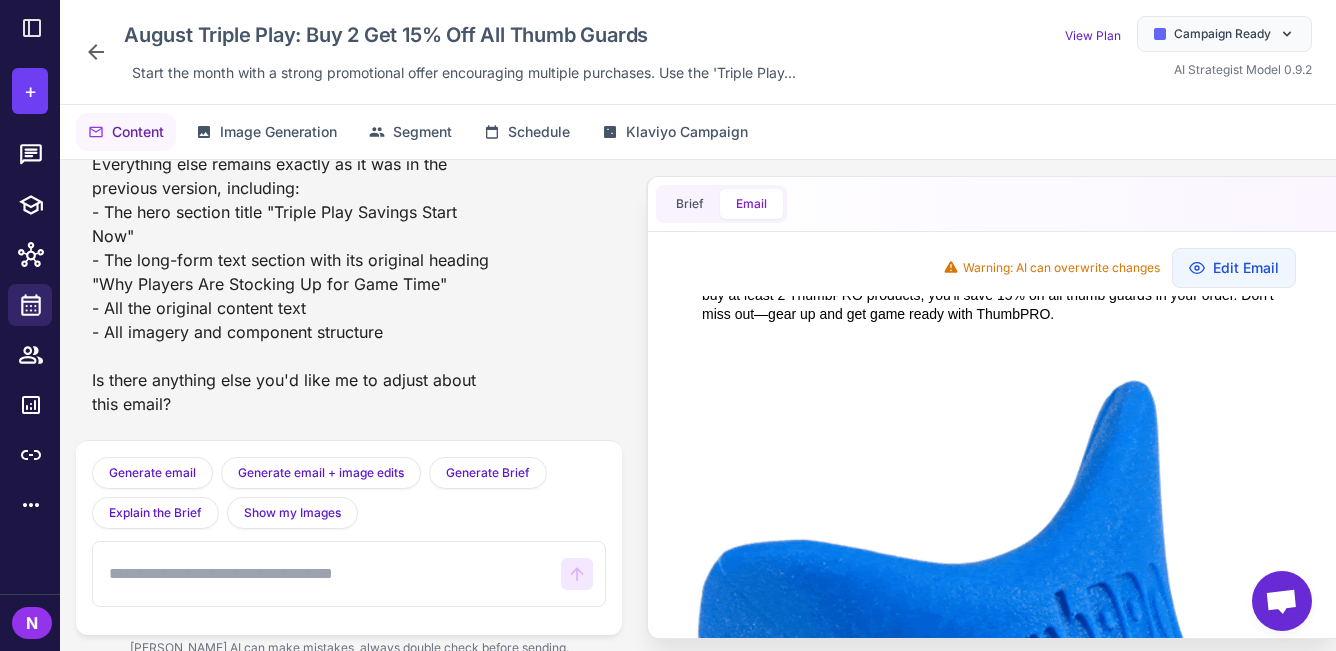 click at bounding box center (327, 574) 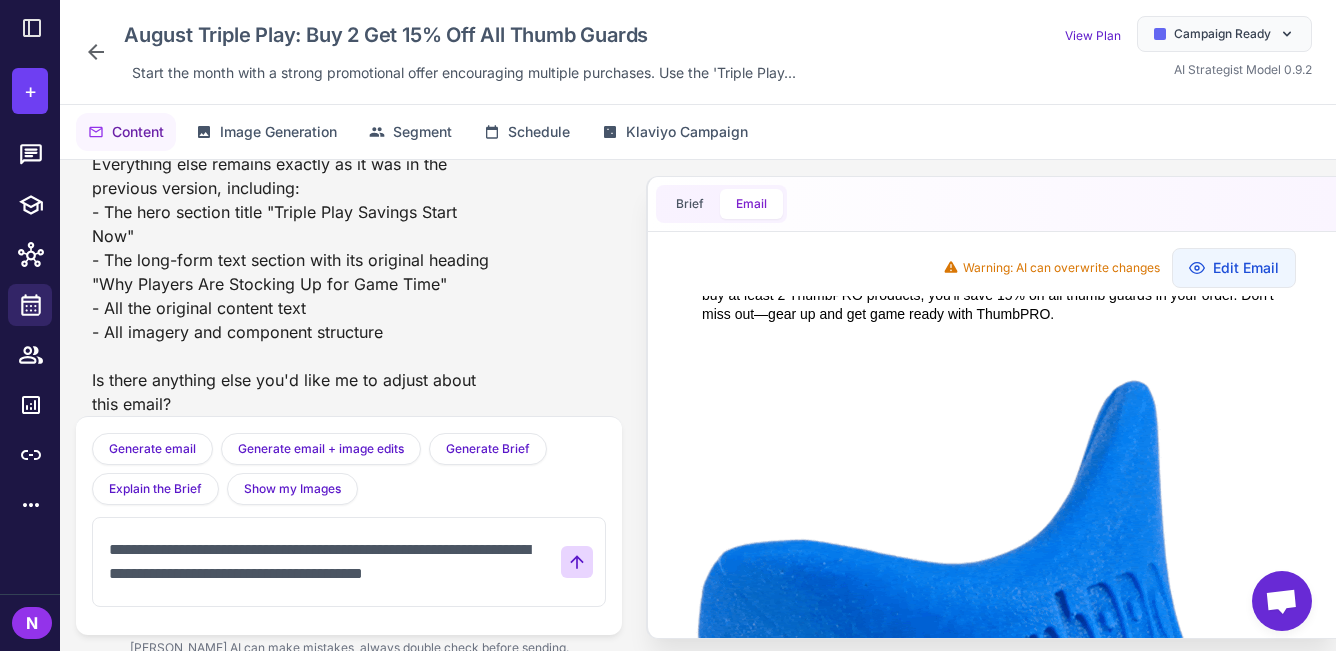 type on "**********" 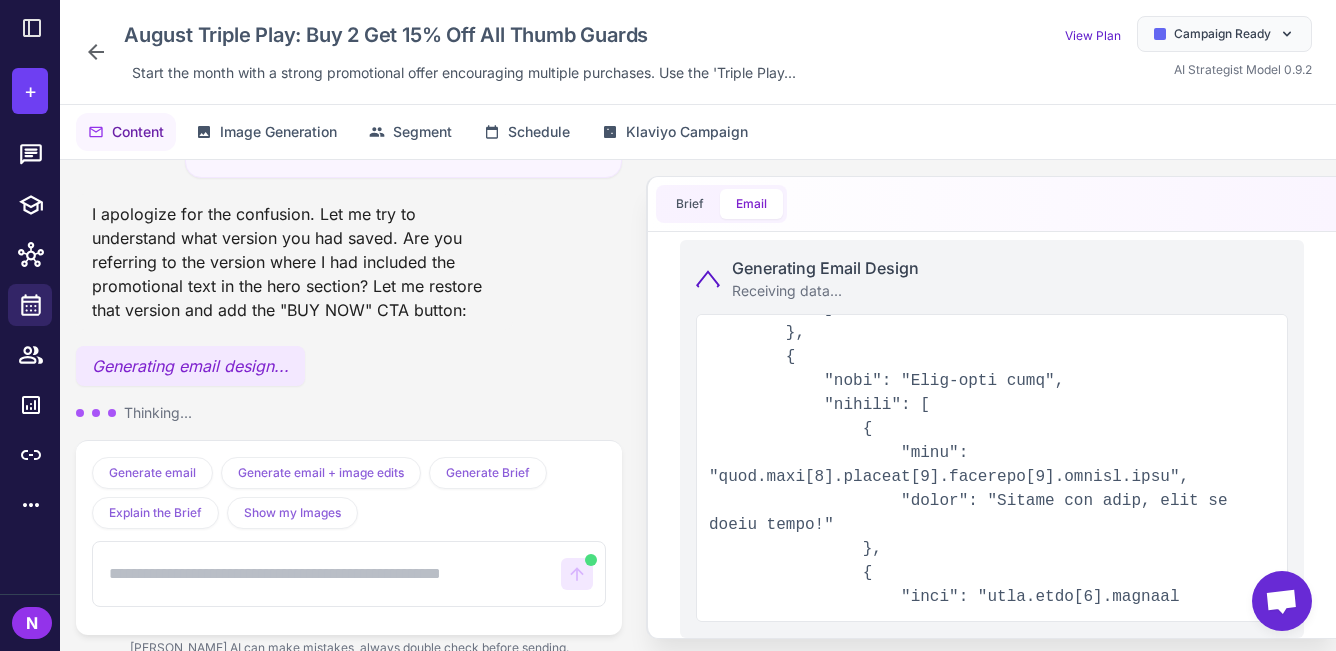 scroll, scrollTop: 1578, scrollLeft: 0, axis: vertical 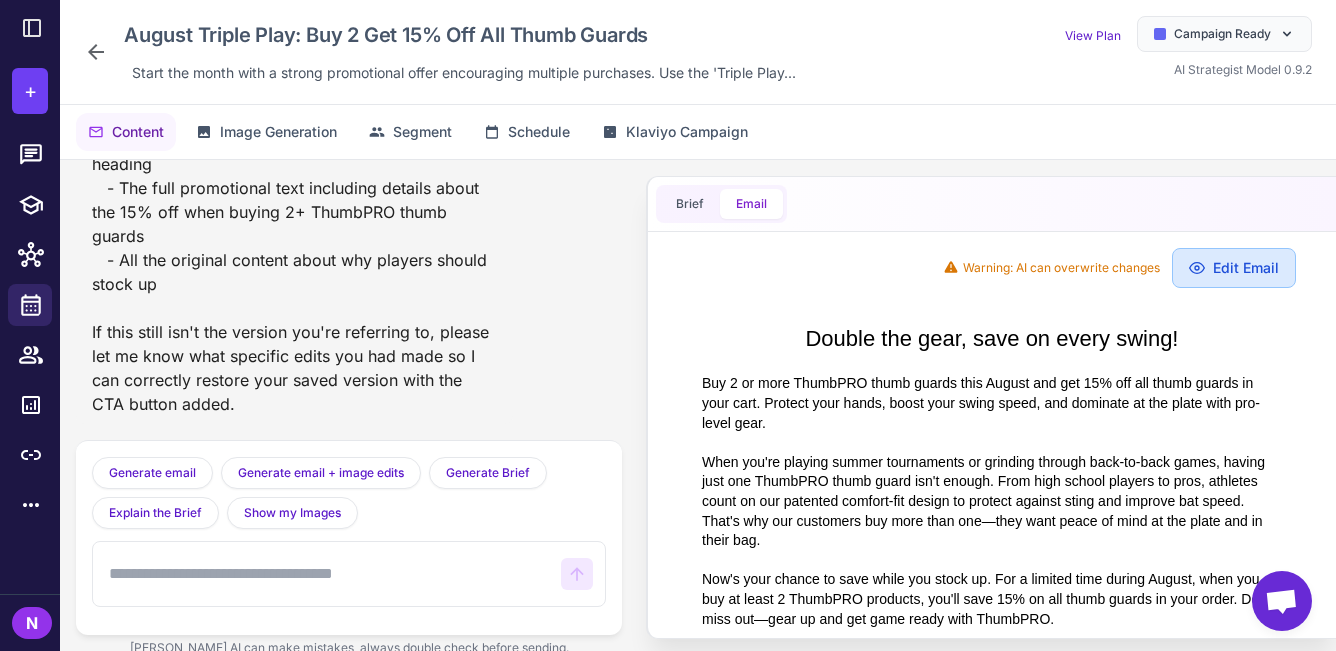 click on "Edit Email" at bounding box center [1234, 268] 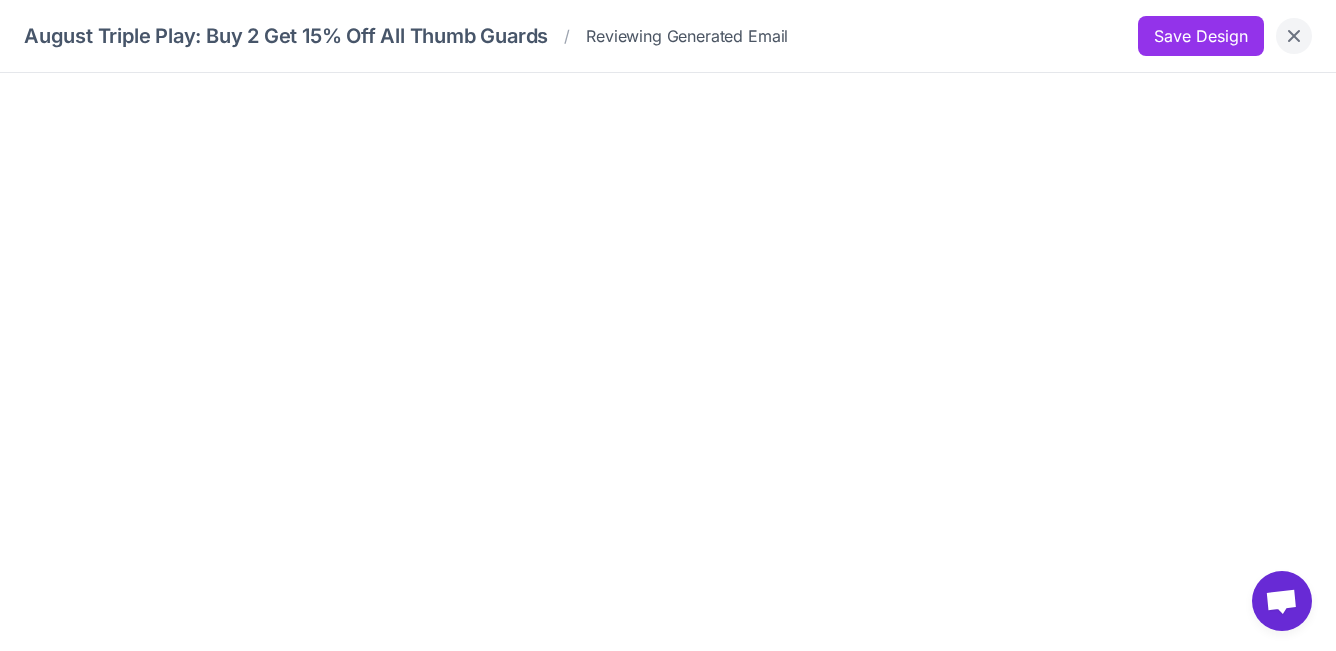 click 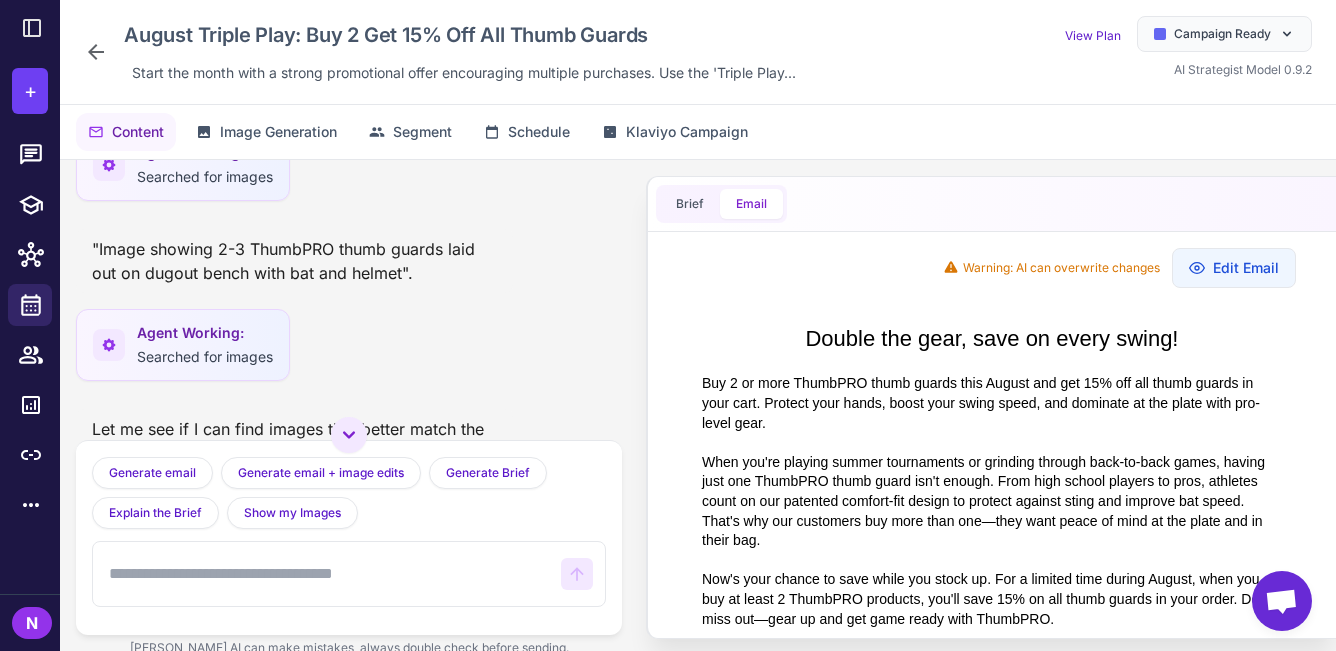 click at bounding box center [327, 574] 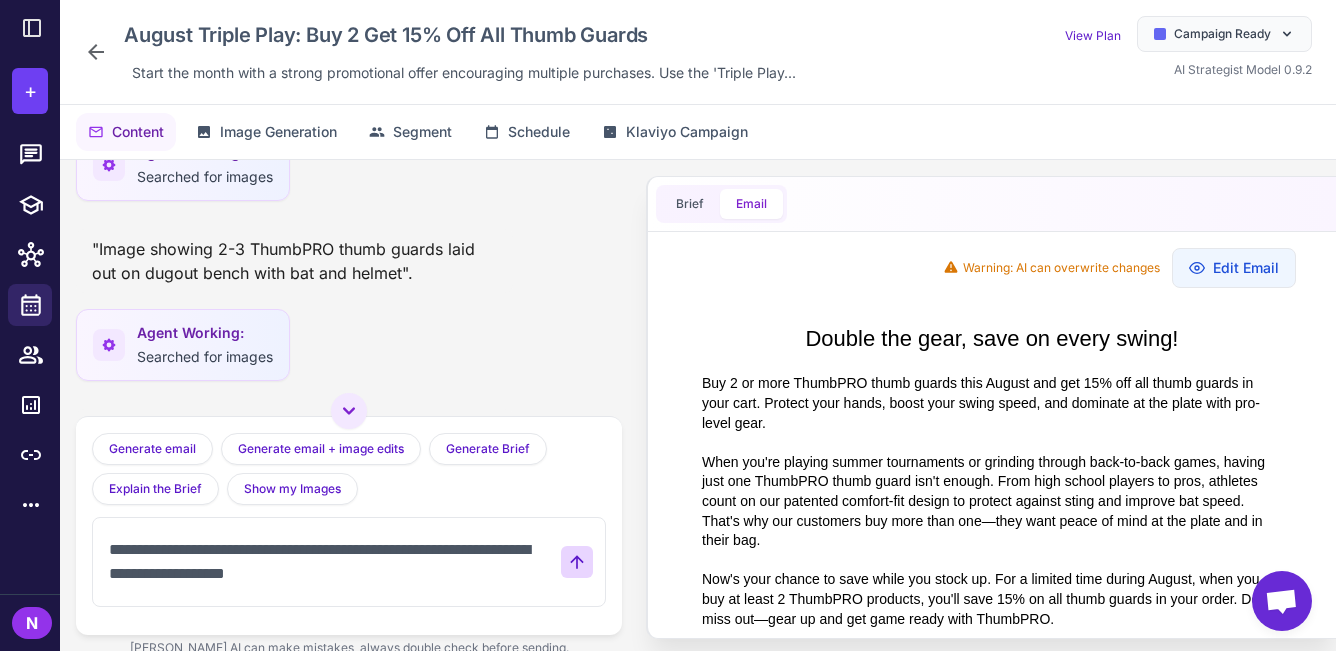 type on "**********" 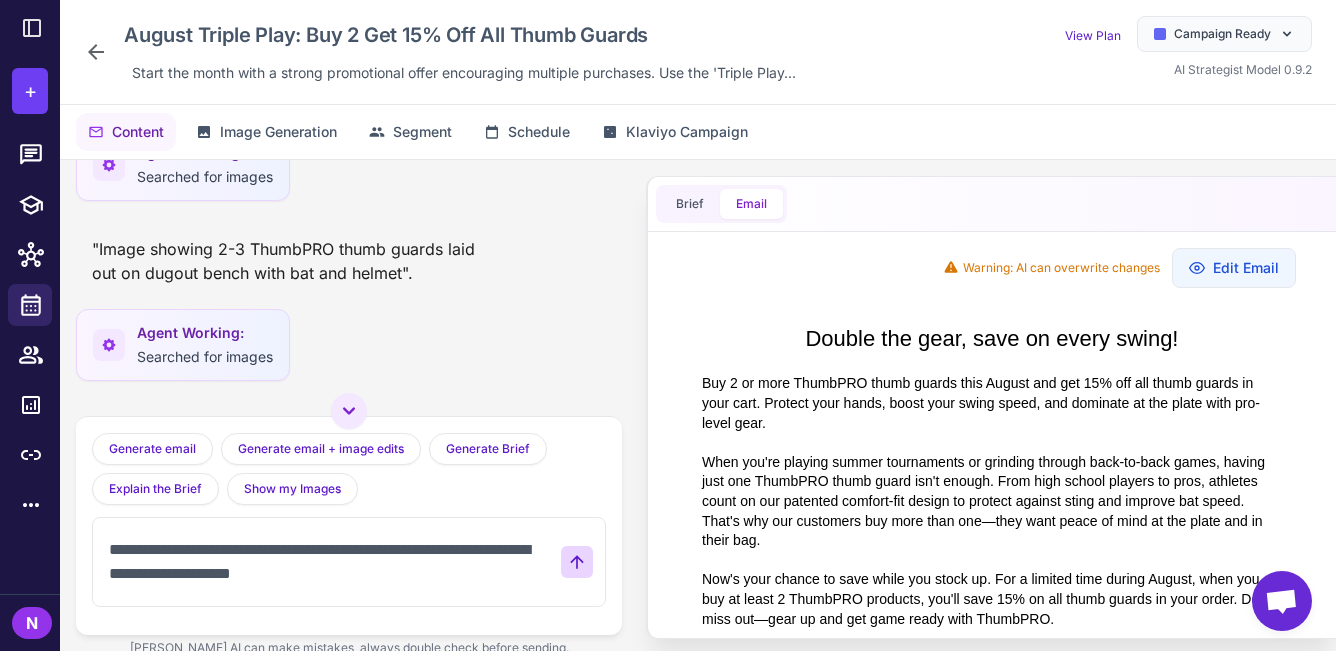 type 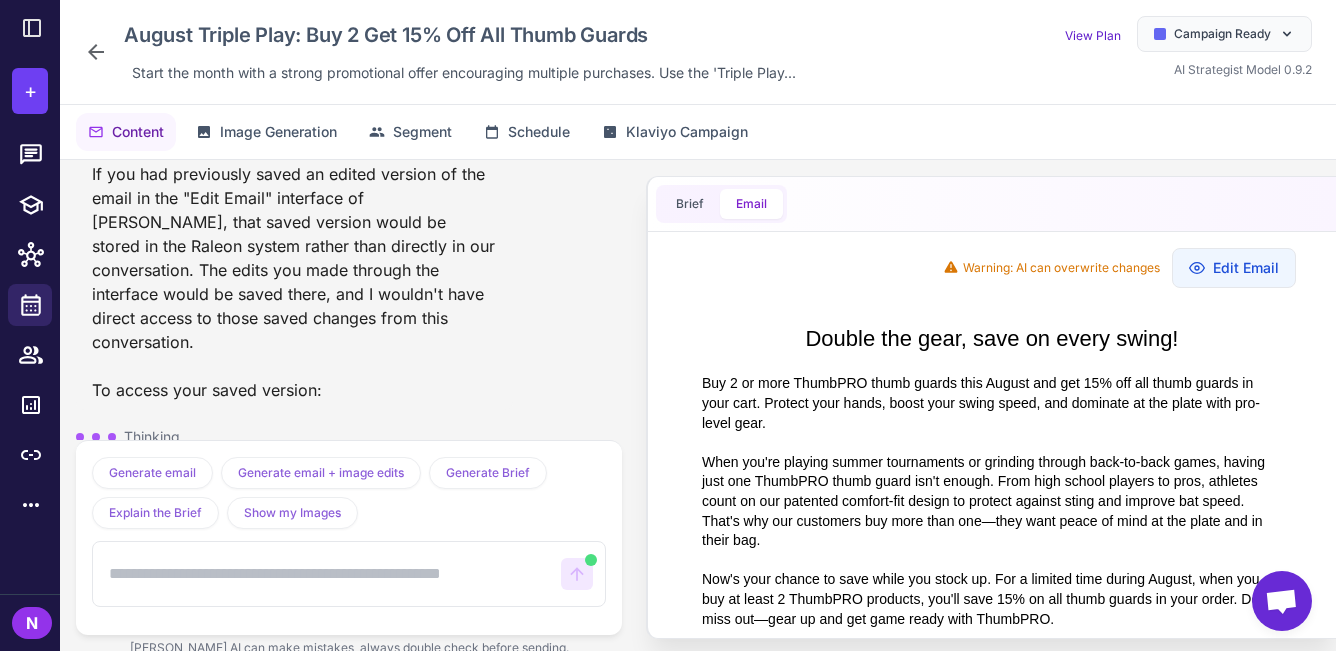 scroll, scrollTop: 7180, scrollLeft: 0, axis: vertical 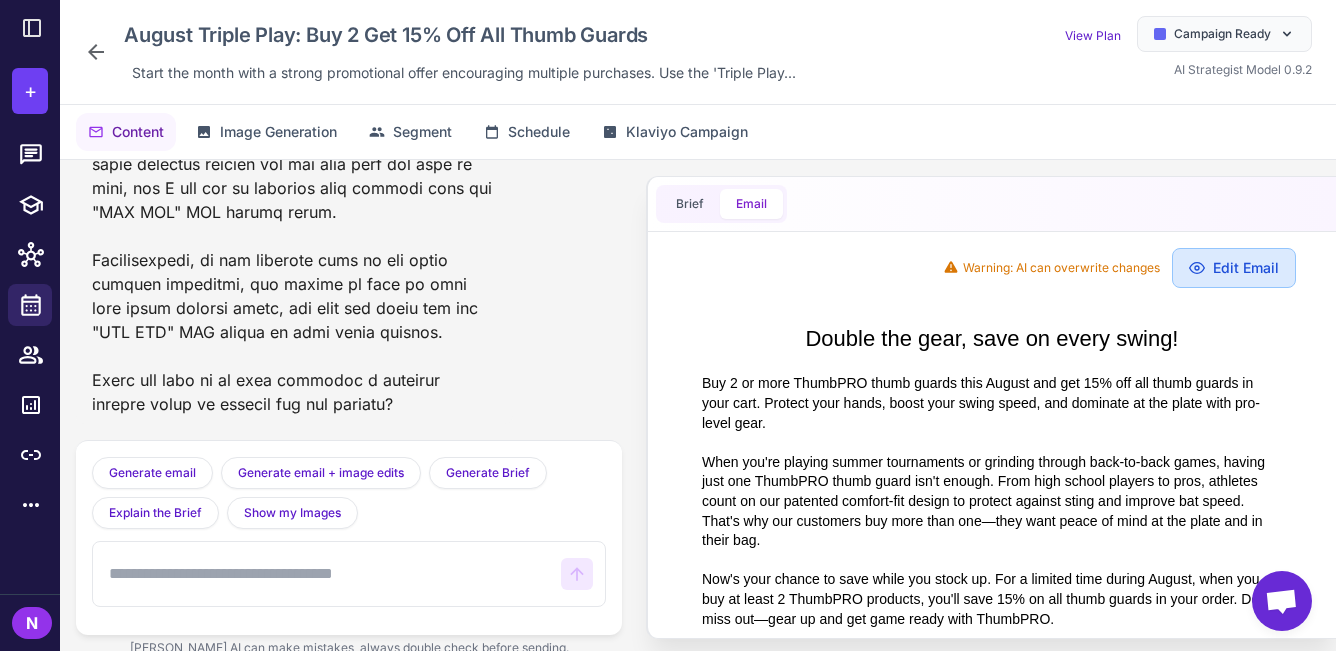 click on "Edit Email" at bounding box center (1234, 268) 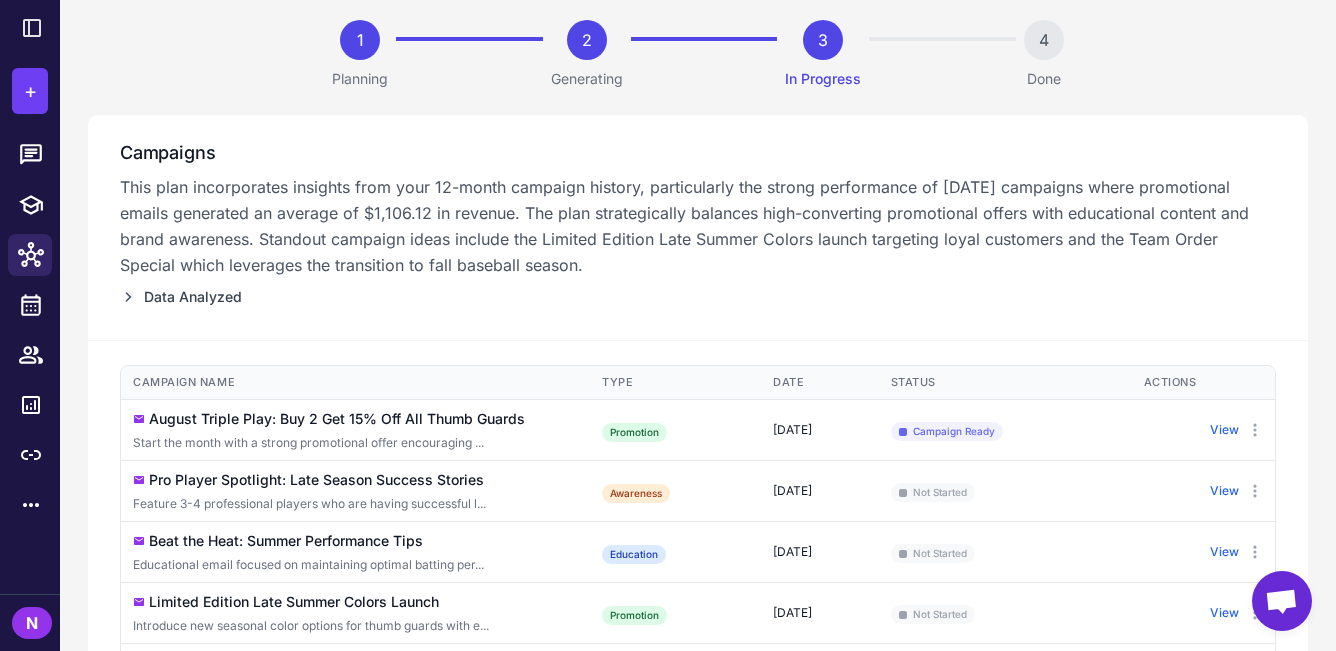 scroll, scrollTop: 190, scrollLeft: 0, axis: vertical 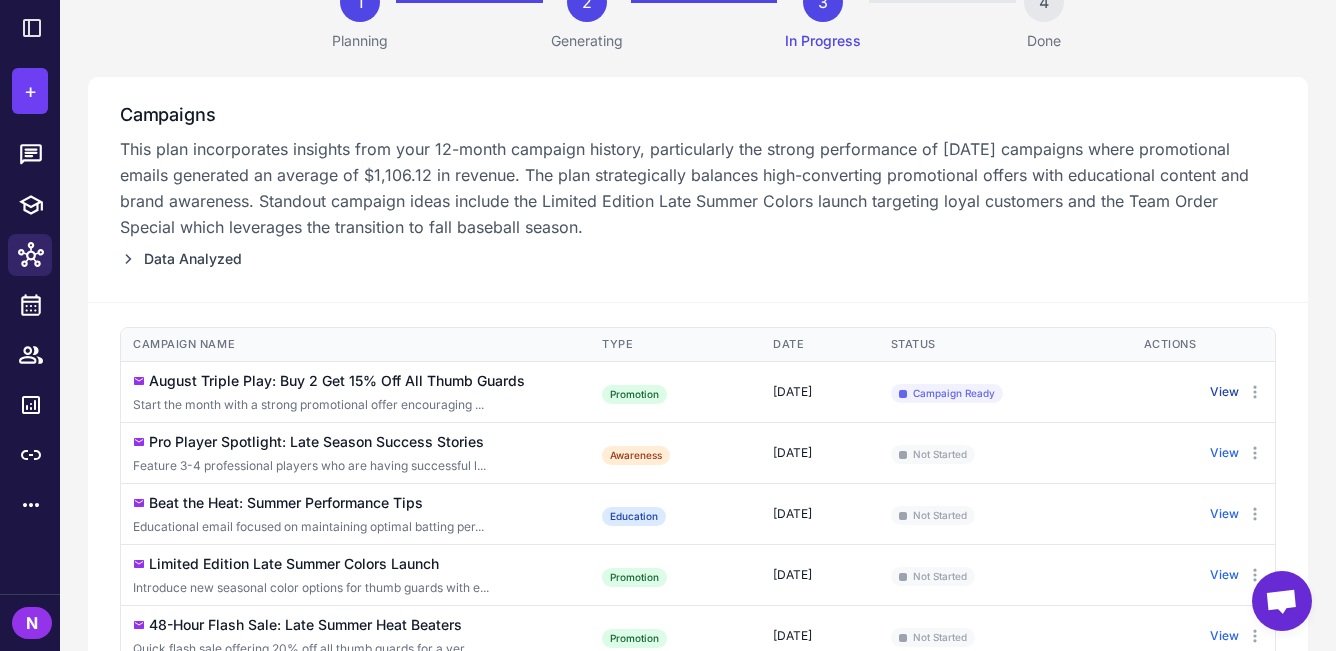 click on "View" at bounding box center (1224, 392) 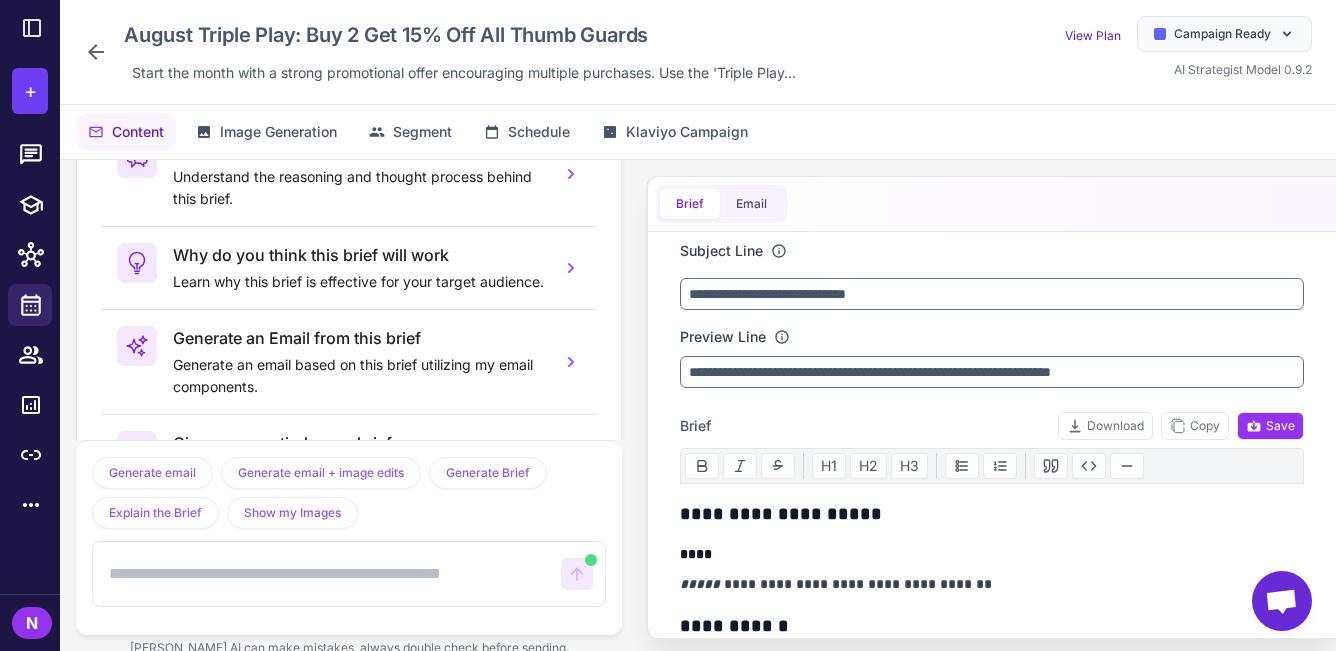 scroll, scrollTop: 7574, scrollLeft: 0, axis: vertical 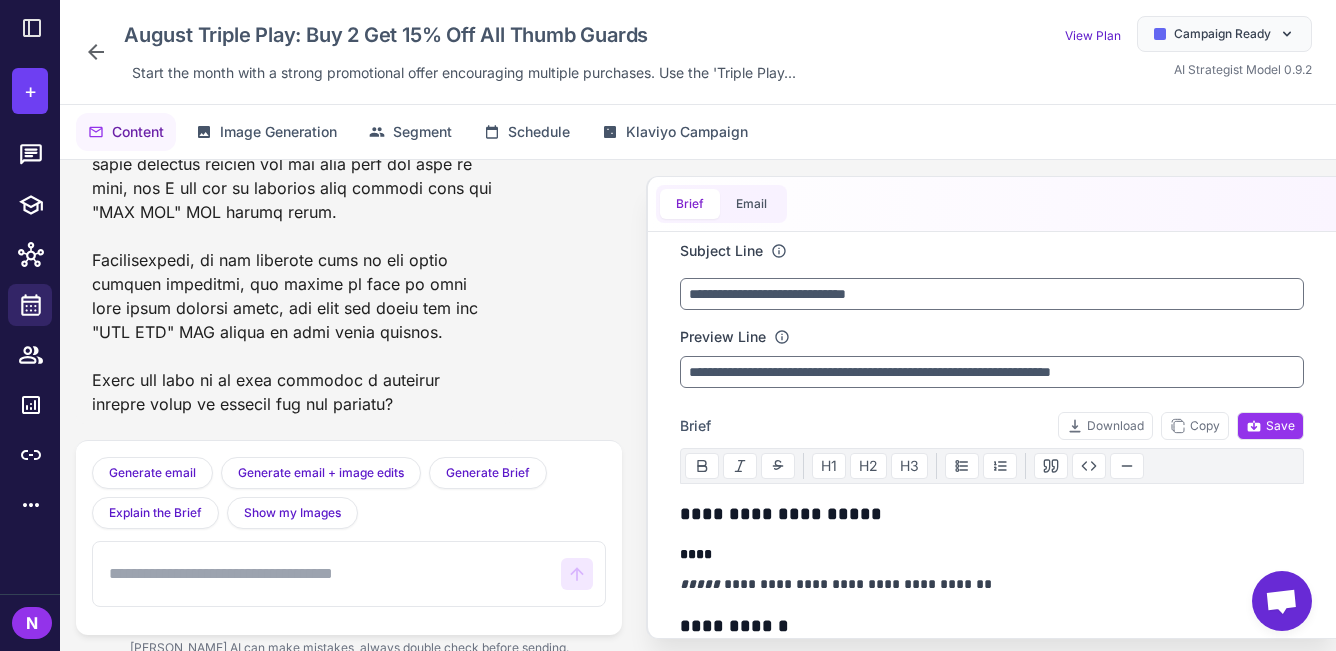 click on "August Triple Play: Buy 2 Get 15% Off All Thumb Guards Start the month with a strong promotional offer encouraging multiple purchases. Use the 'Triple Play...  View Plan  Campaign Ready  AI Strategist Model 0.9.2" at bounding box center [698, 52] 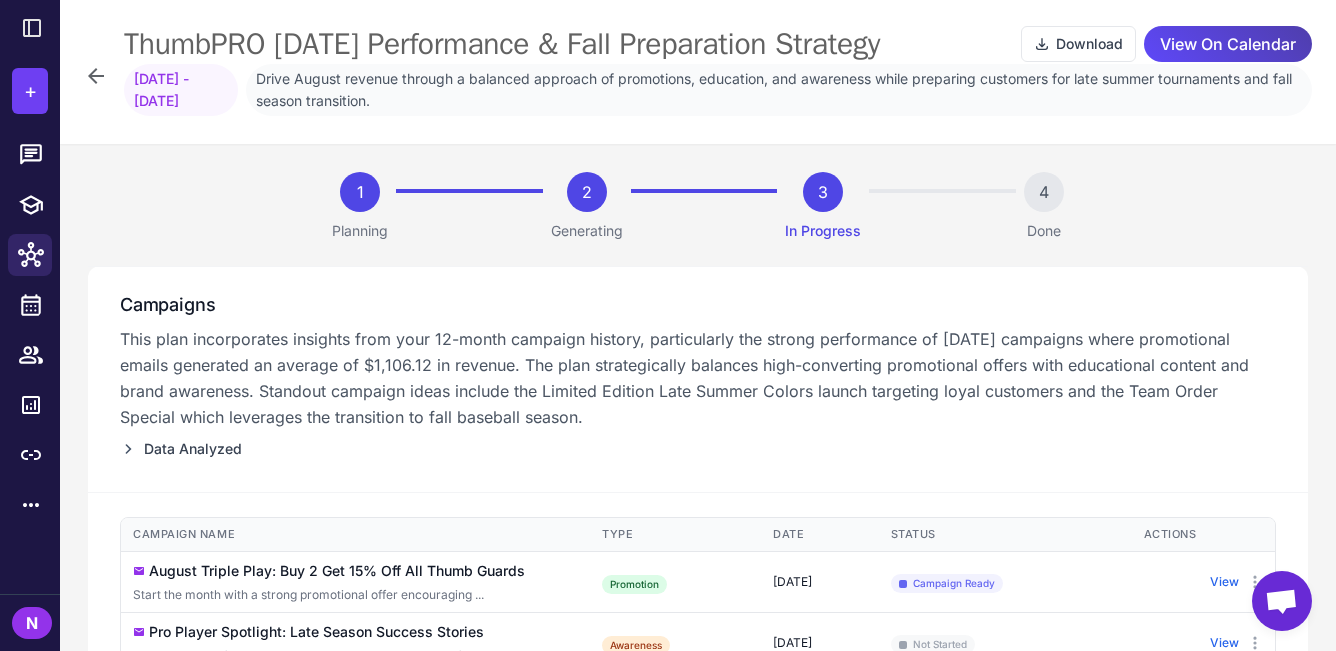 scroll, scrollTop: 0, scrollLeft: 0, axis: both 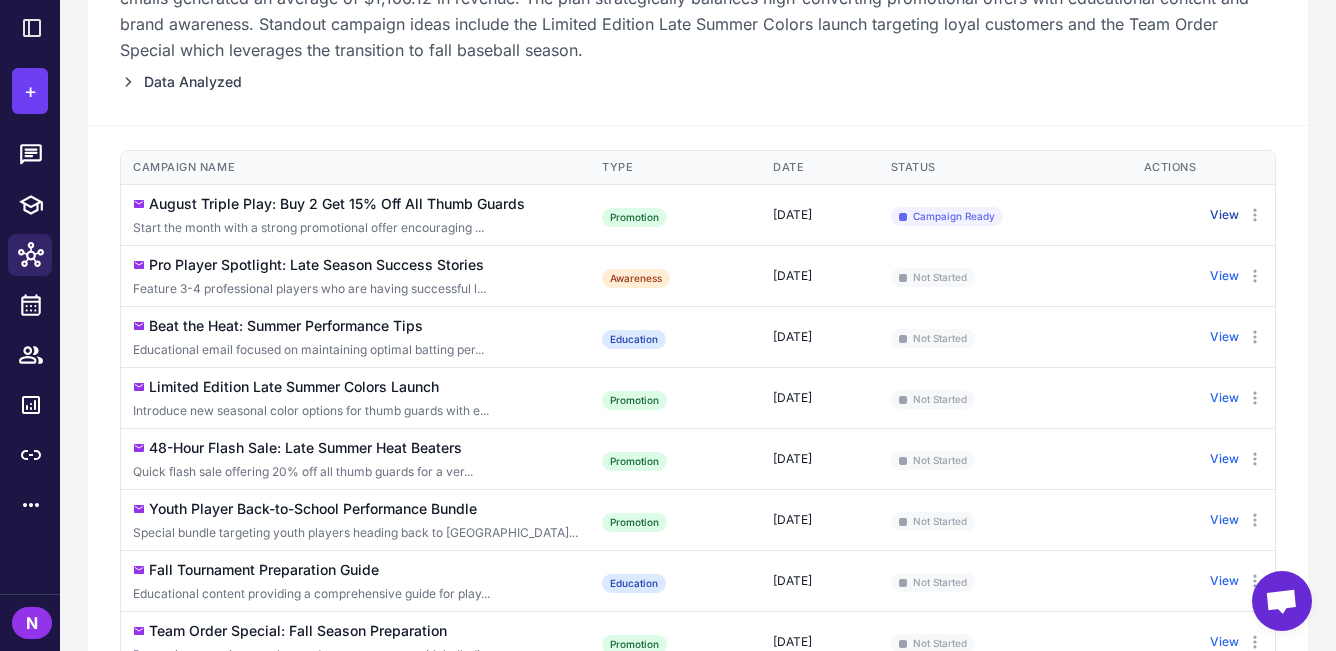 click on "View" at bounding box center (1224, 215) 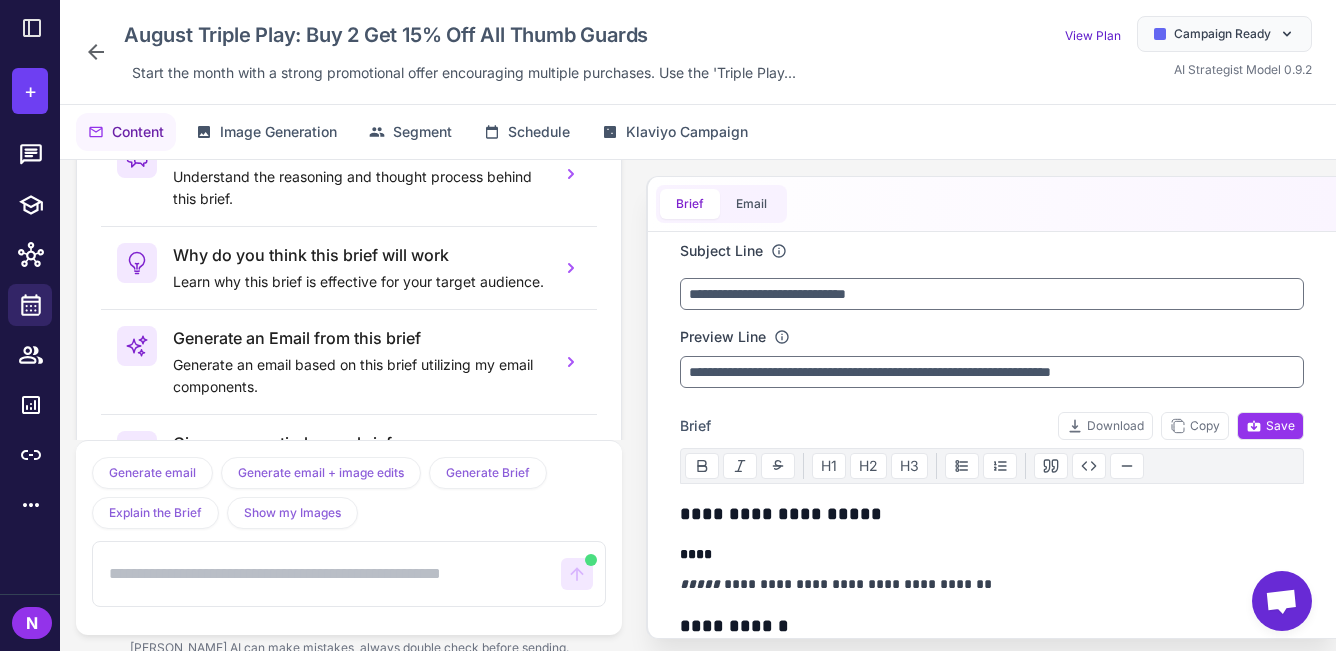 scroll, scrollTop: 7574, scrollLeft: 0, axis: vertical 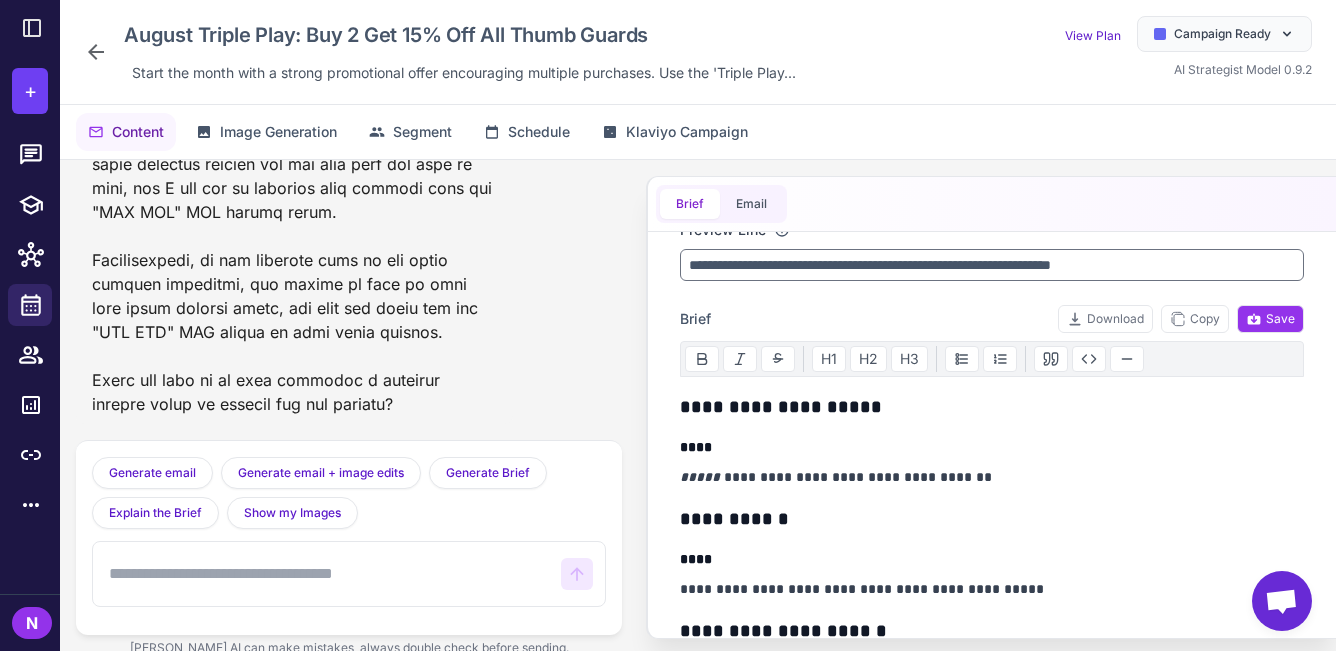 click at bounding box center [327, 574] 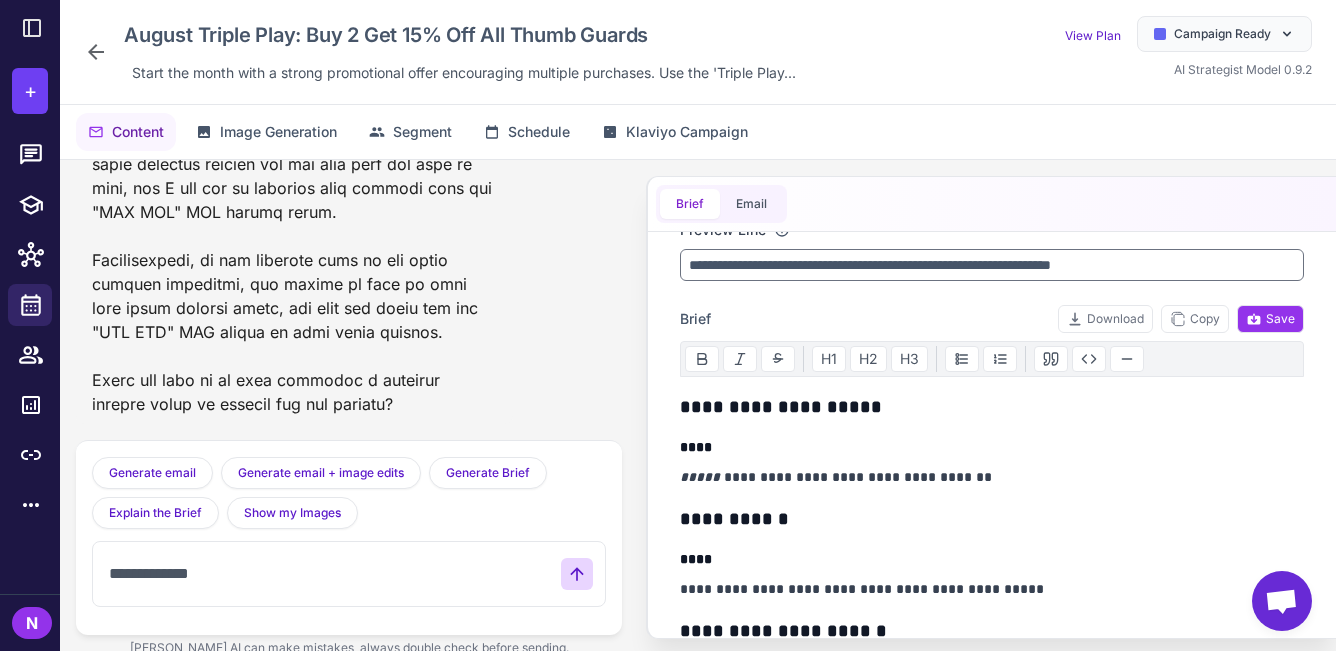type on "**********" 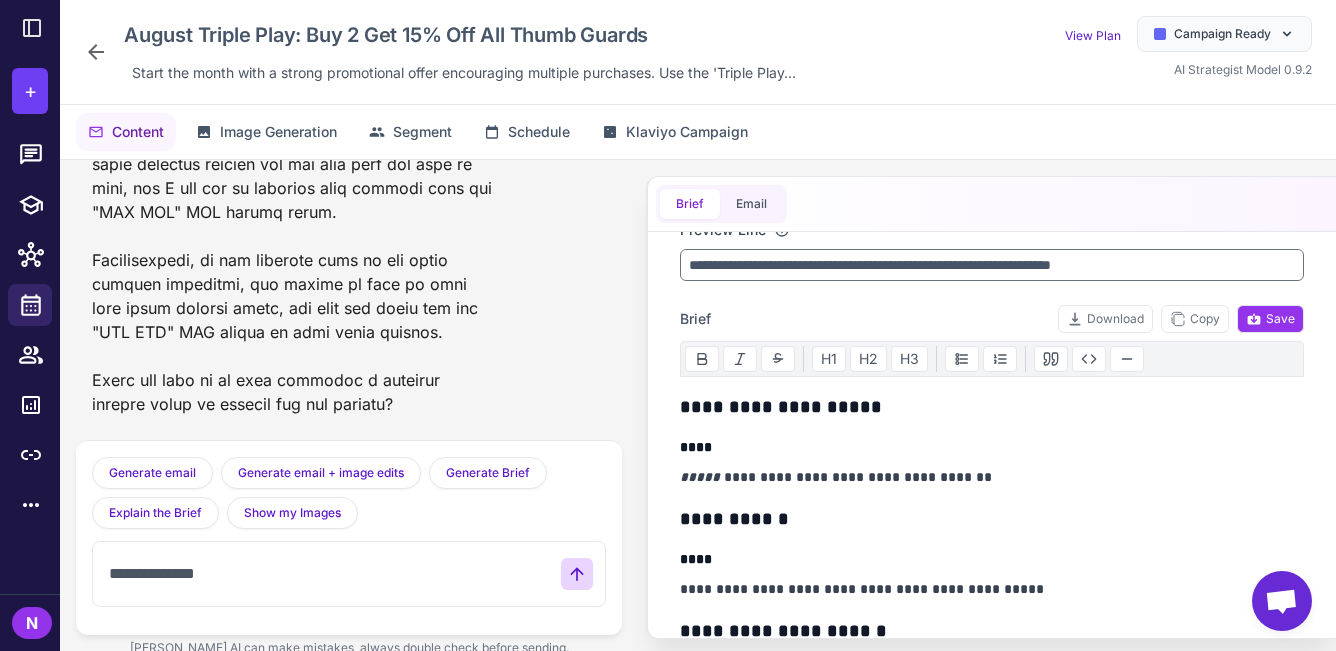 type 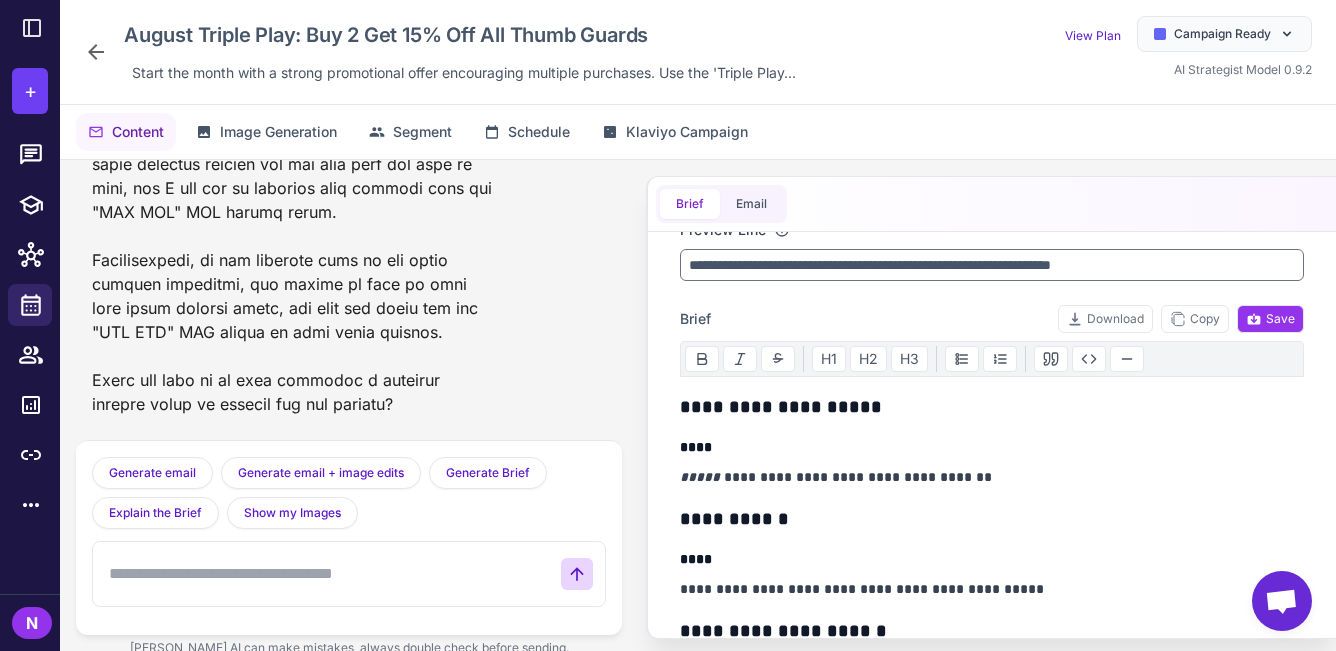 scroll, scrollTop: 7686, scrollLeft: 0, axis: vertical 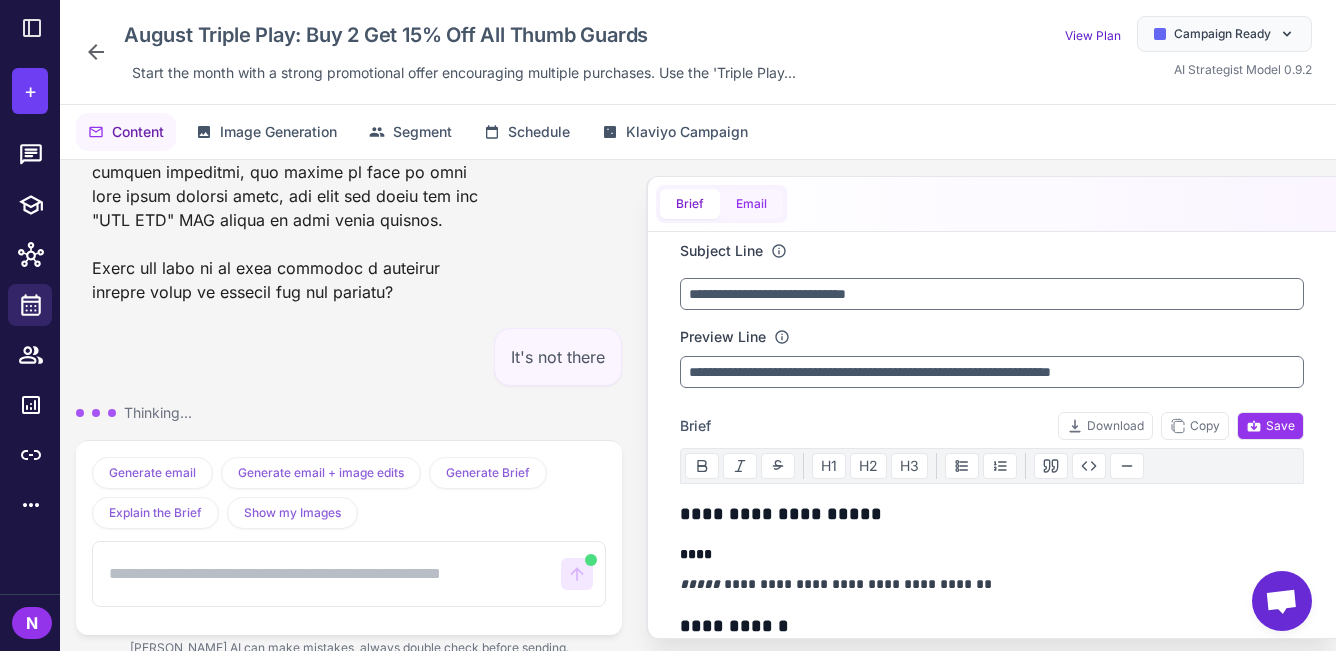 click on "Email" at bounding box center [751, 204] 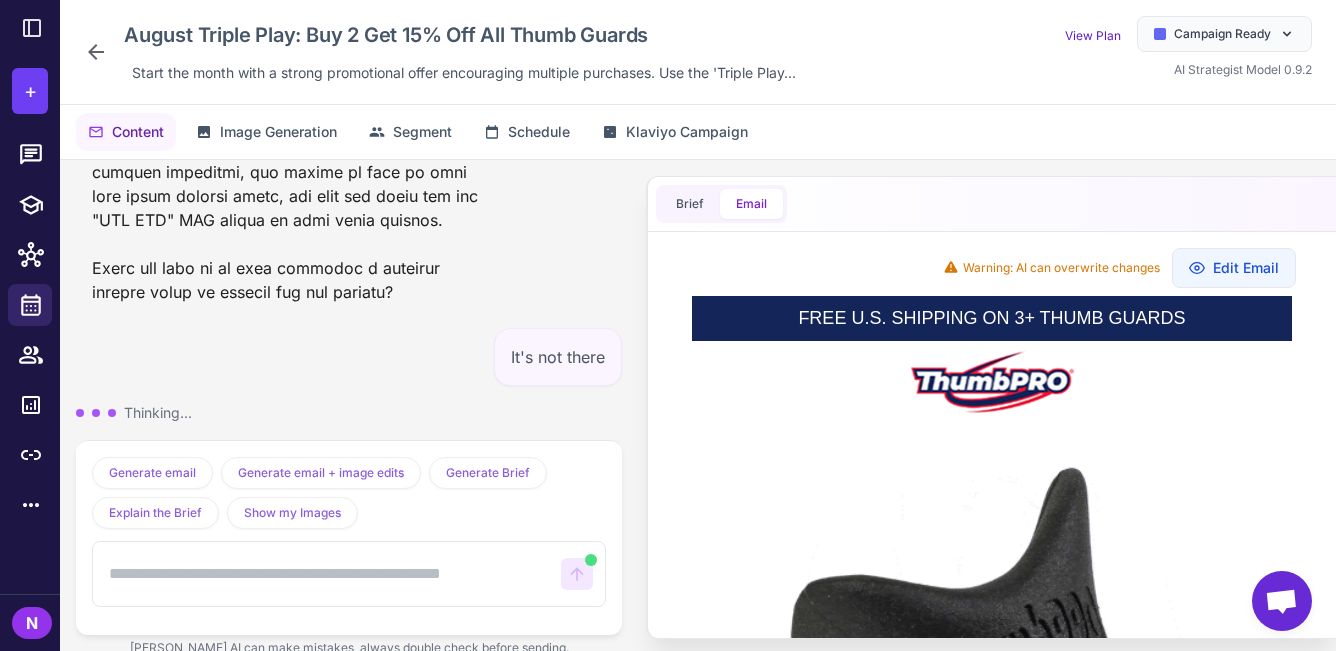 scroll, scrollTop: 0, scrollLeft: 0, axis: both 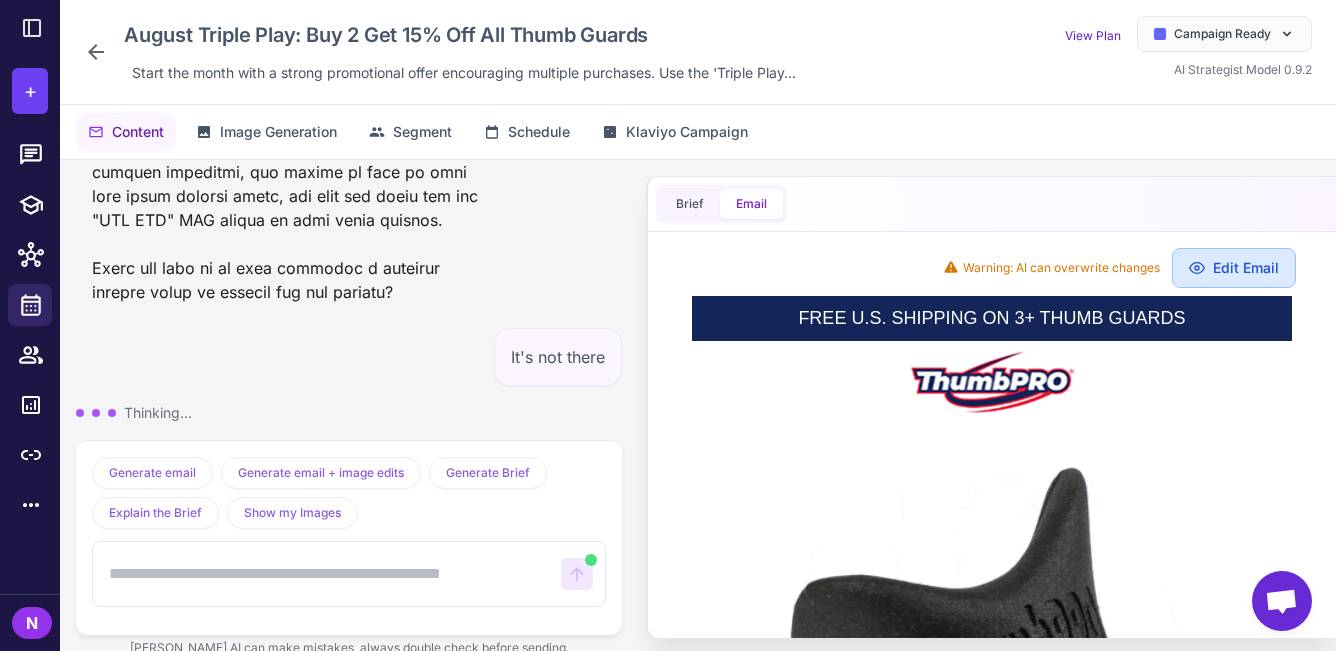 click on "Edit Email" at bounding box center [1234, 268] 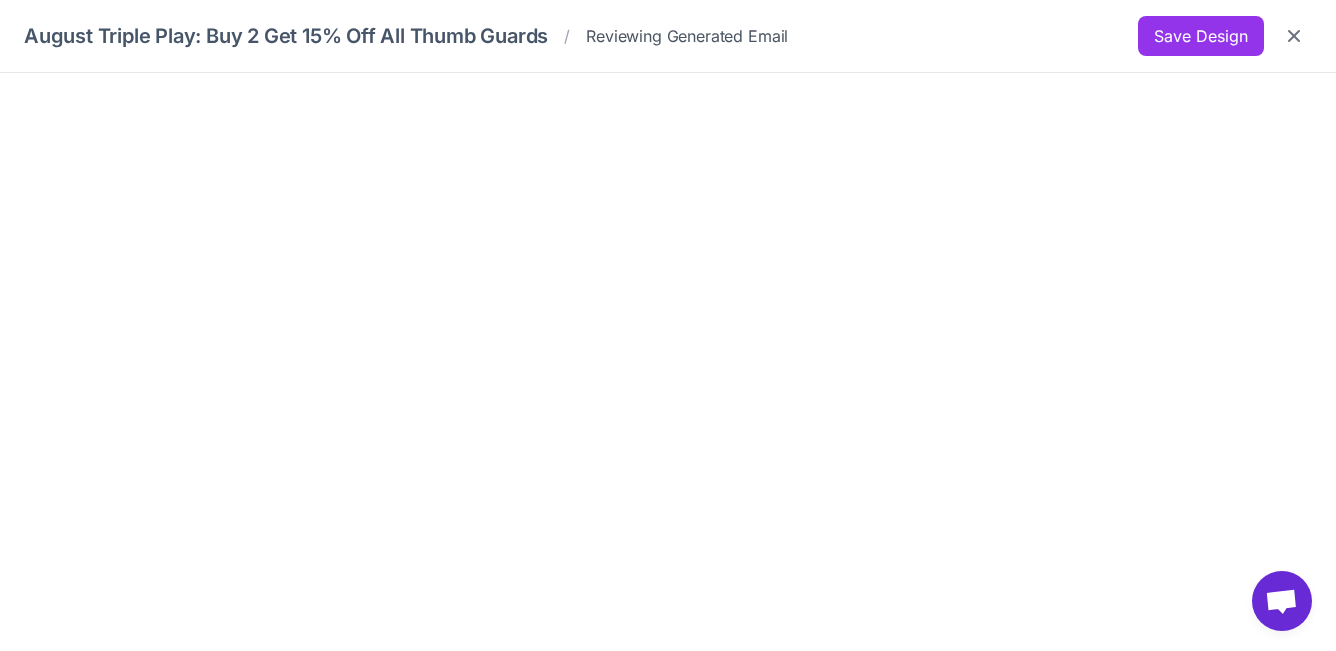 scroll, scrollTop: 8208, scrollLeft: 0, axis: vertical 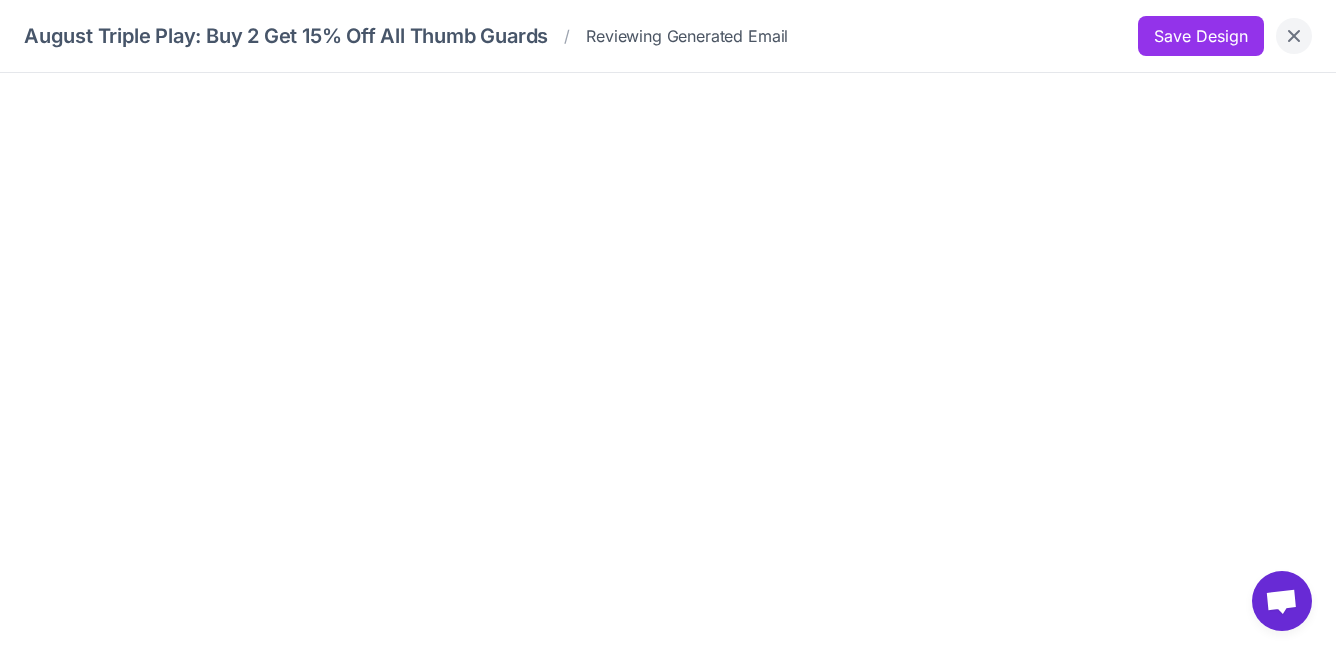 click at bounding box center [1294, 36] 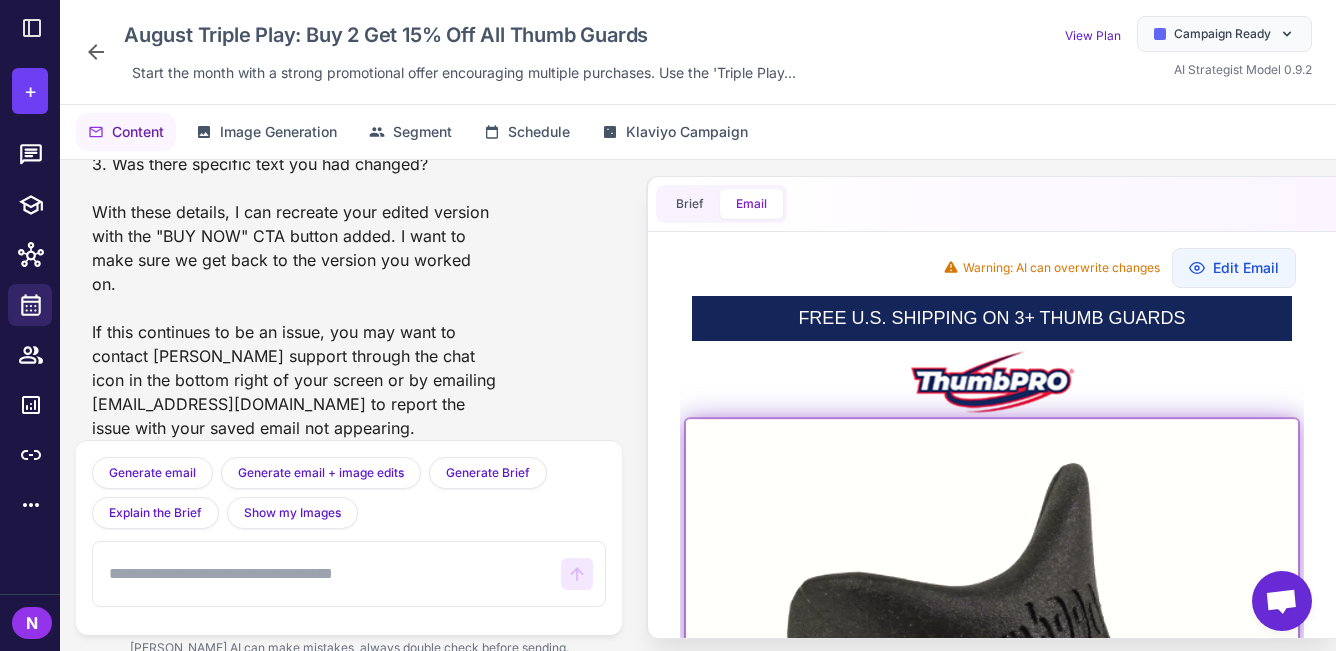 click at bounding box center (992, 713) 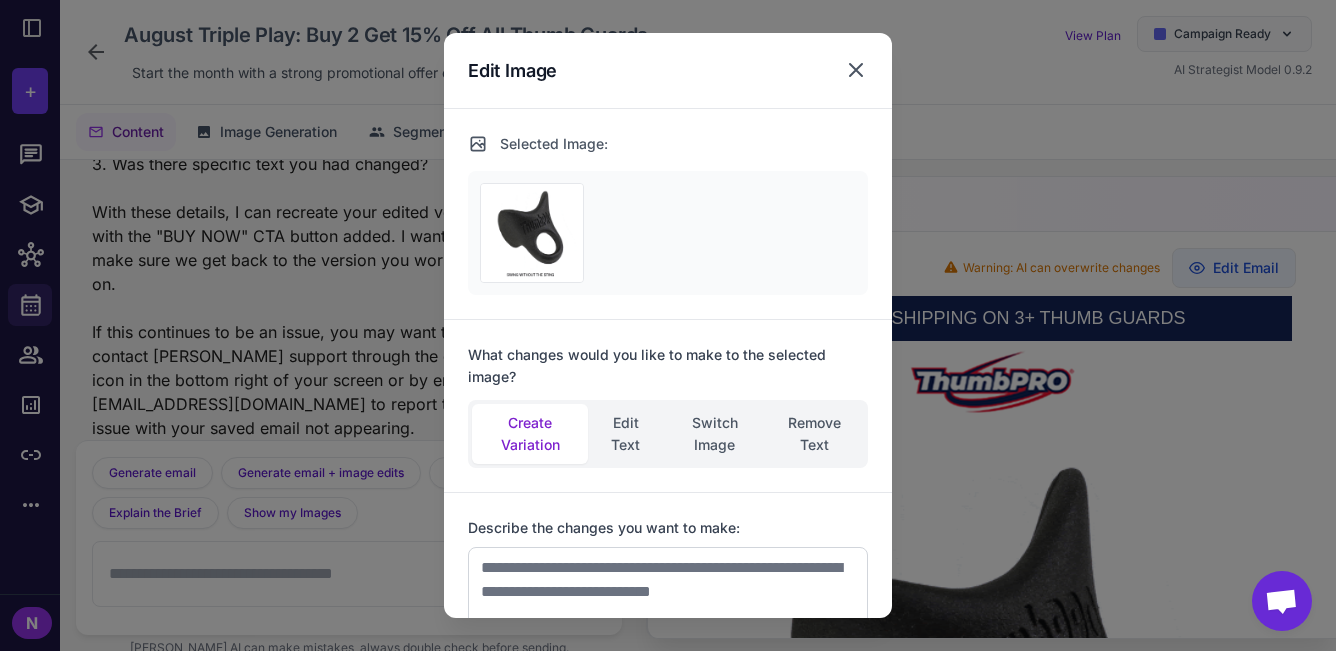click 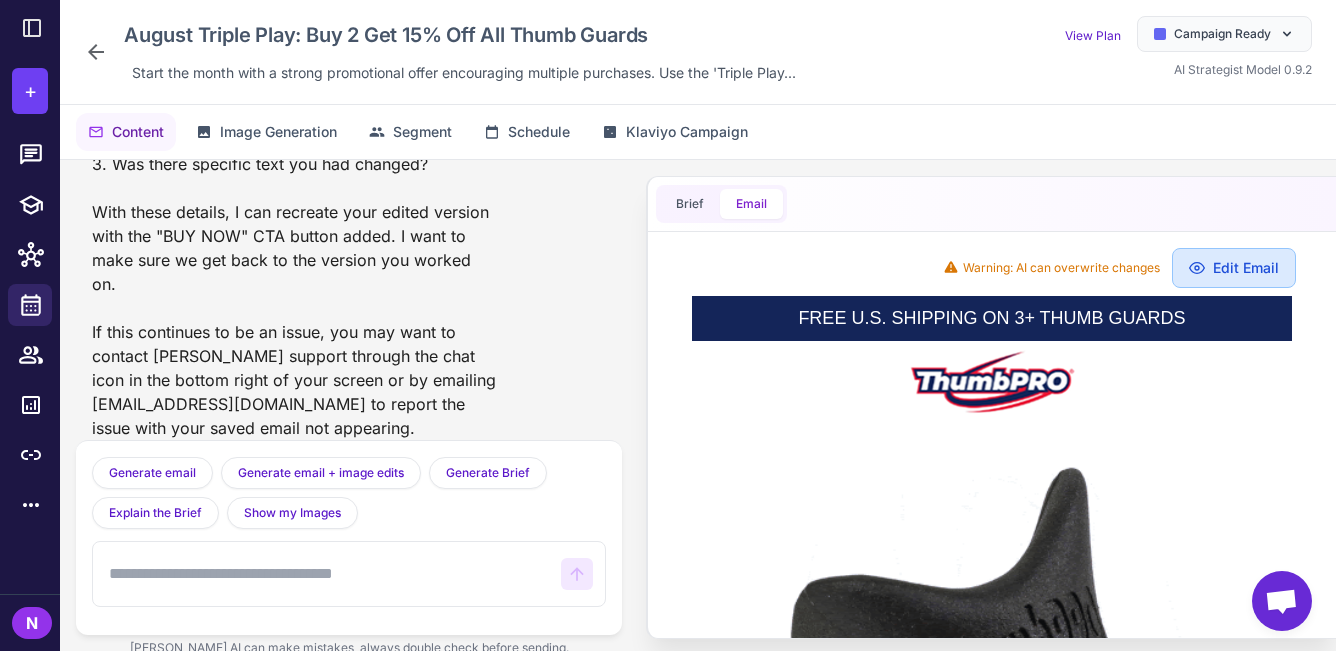 click on "Edit Email" at bounding box center [1234, 268] 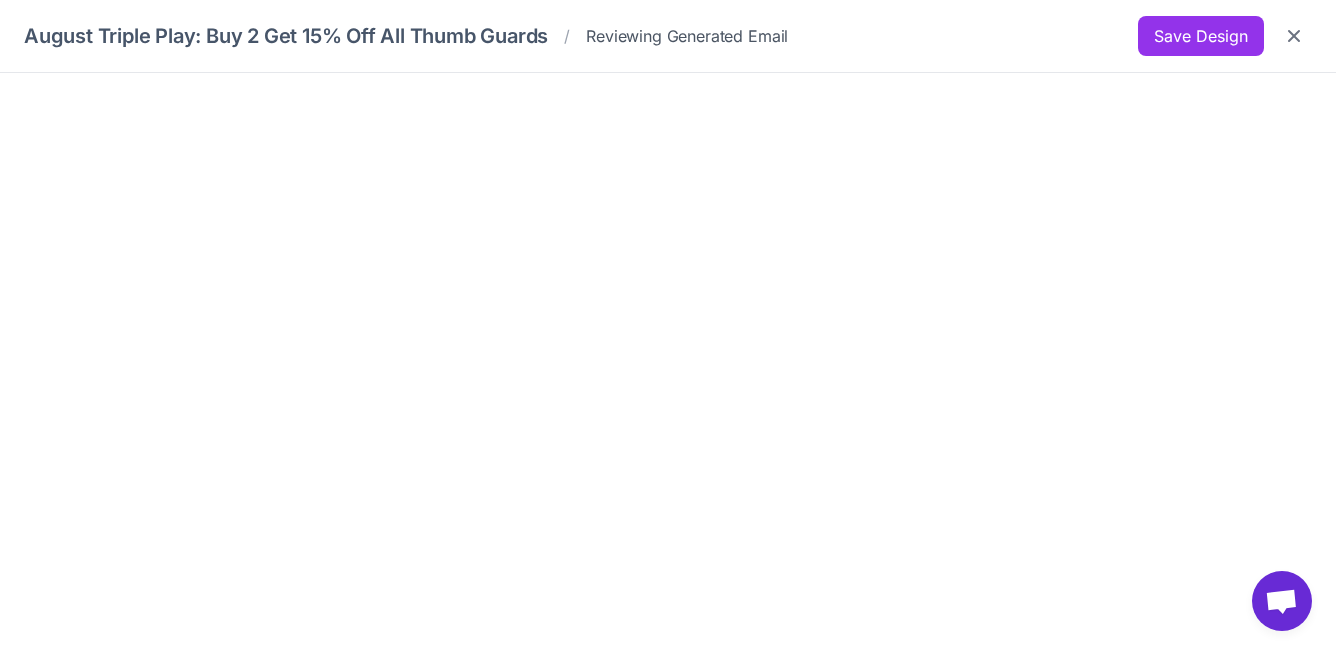 scroll, scrollTop: 0, scrollLeft: 0, axis: both 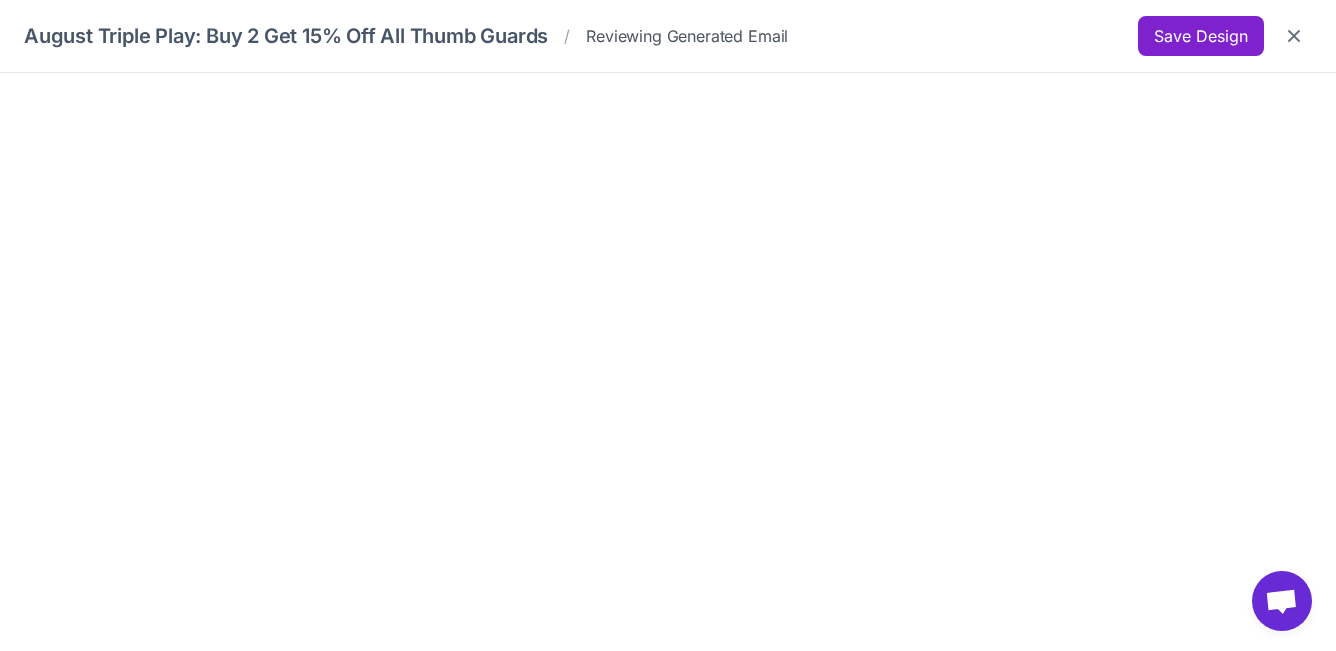 click on "Save Design" at bounding box center (1201, 36) 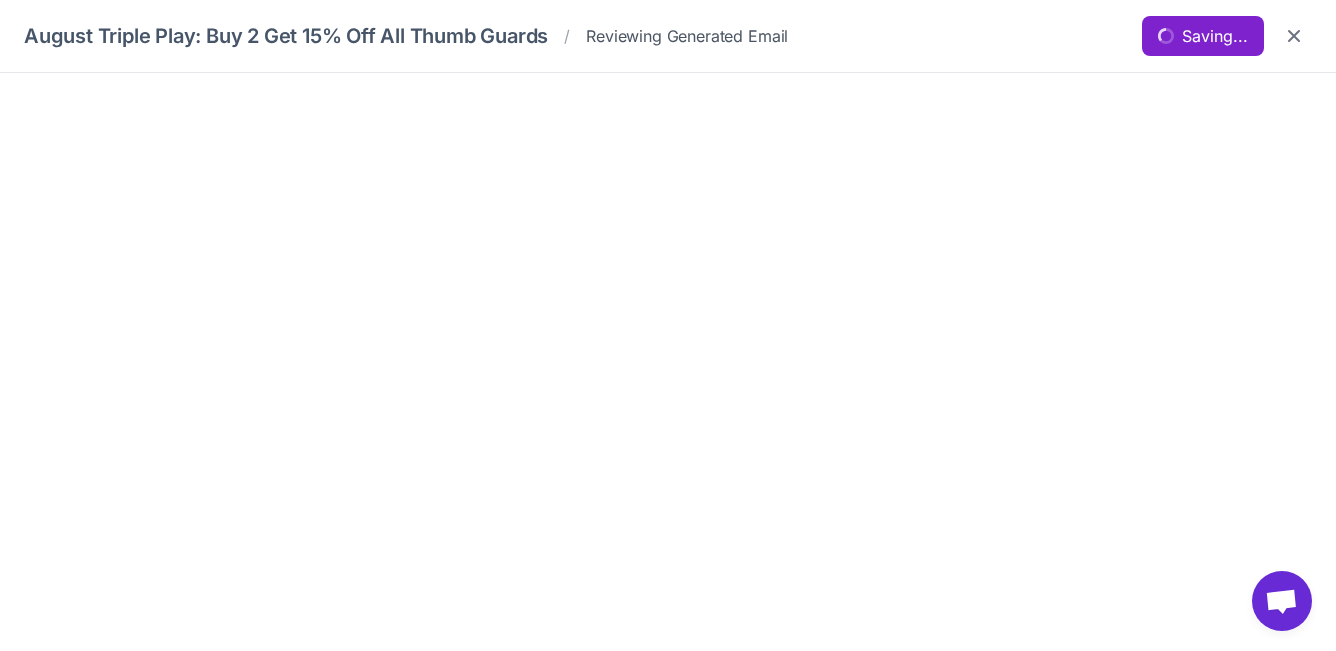 scroll, scrollTop: 0, scrollLeft: 0, axis: both 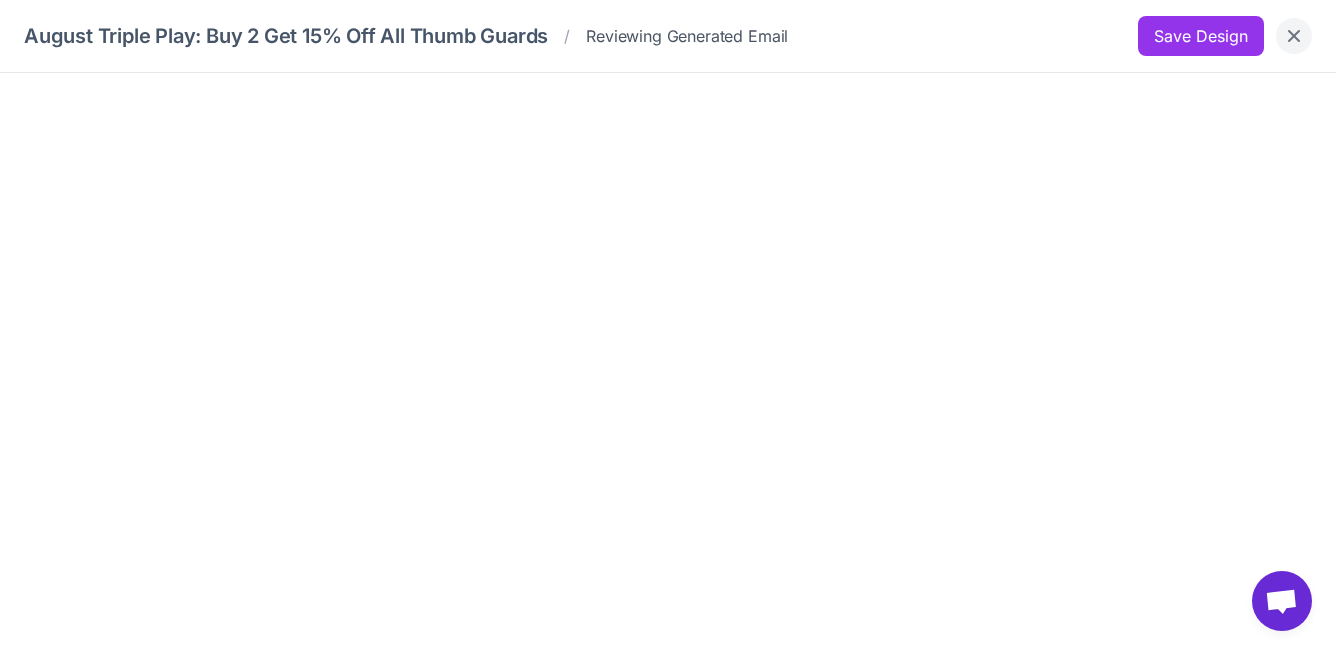 click 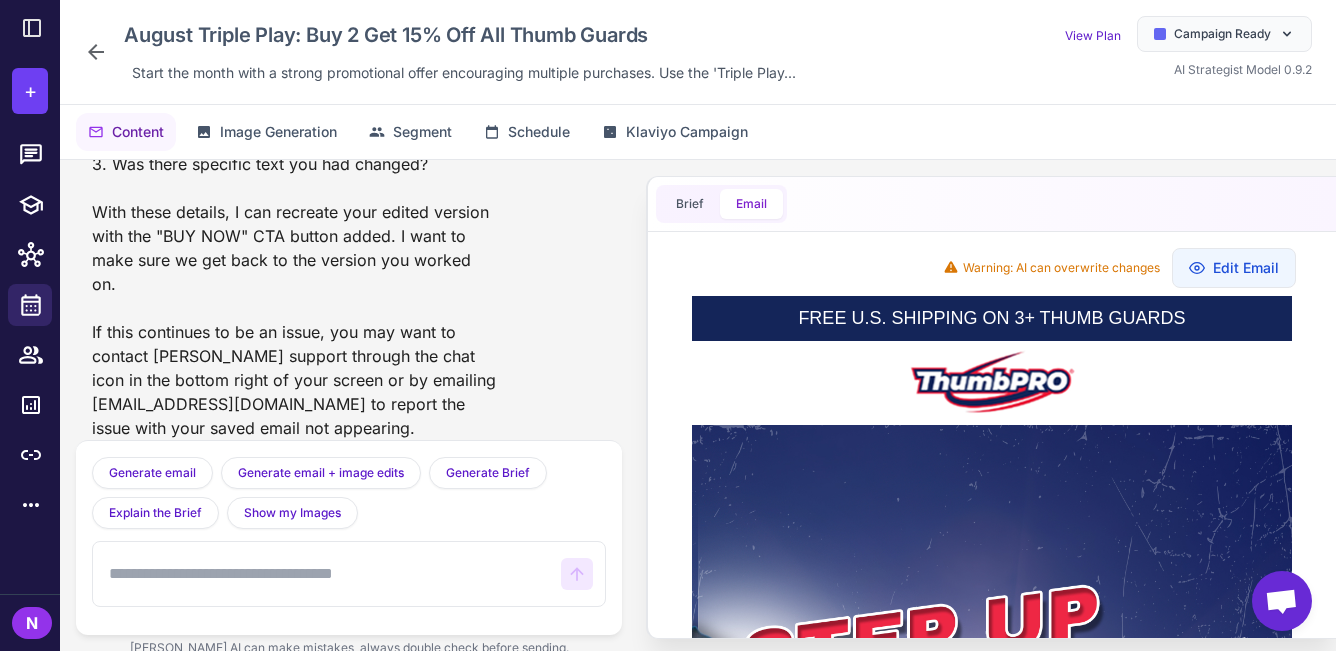 scroll, scrollTop: 0, scrollLeft: 0, axis: both 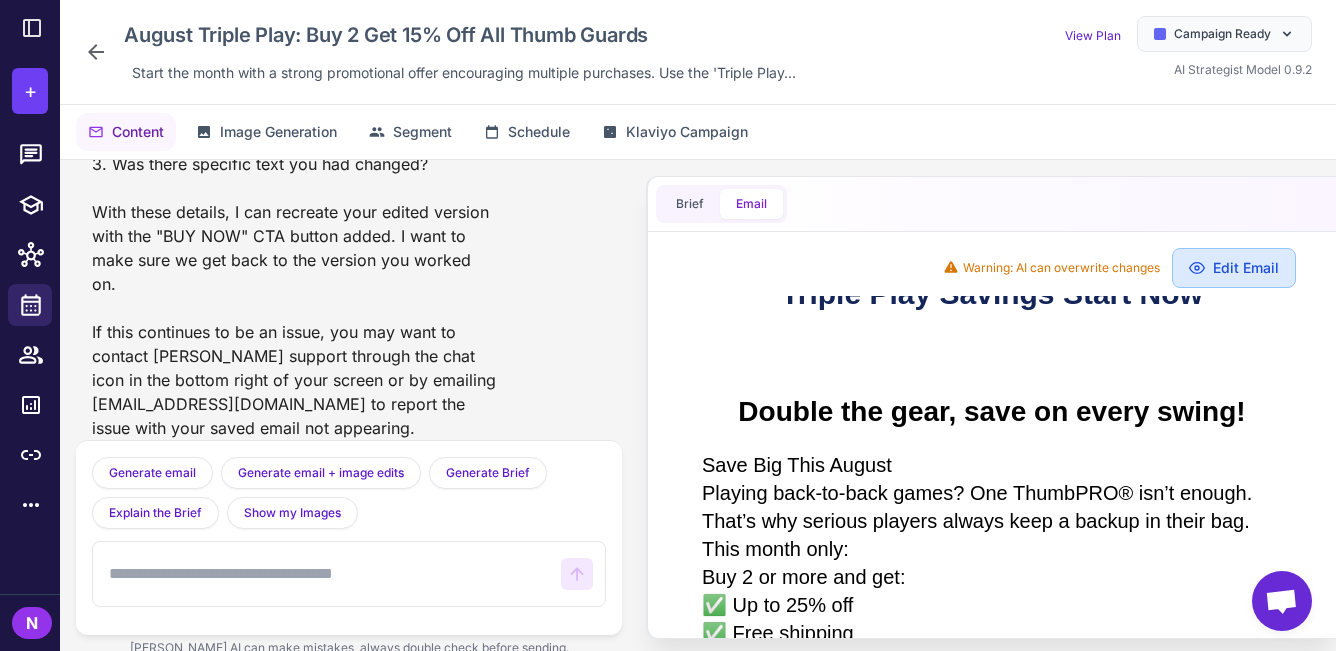 click on "Edit Email" at bounding box center (1234, 268) 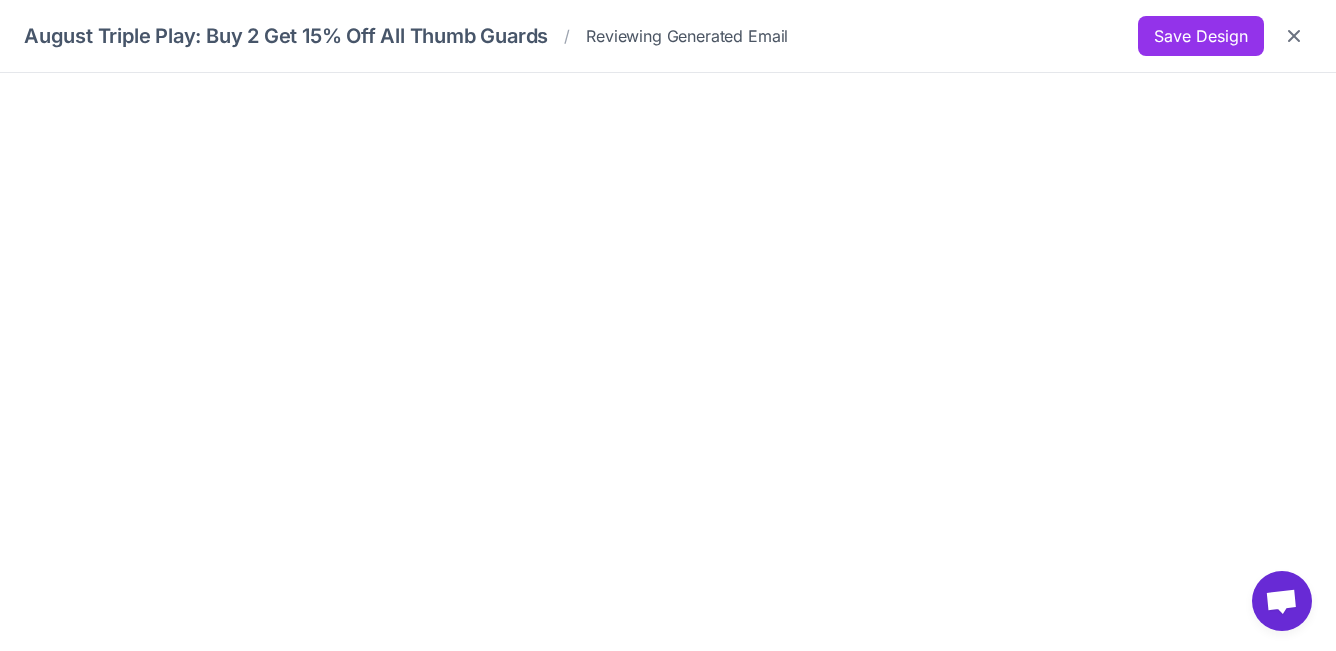 scroll, scrollTop: 0, scrollLeft: 0, axis: both 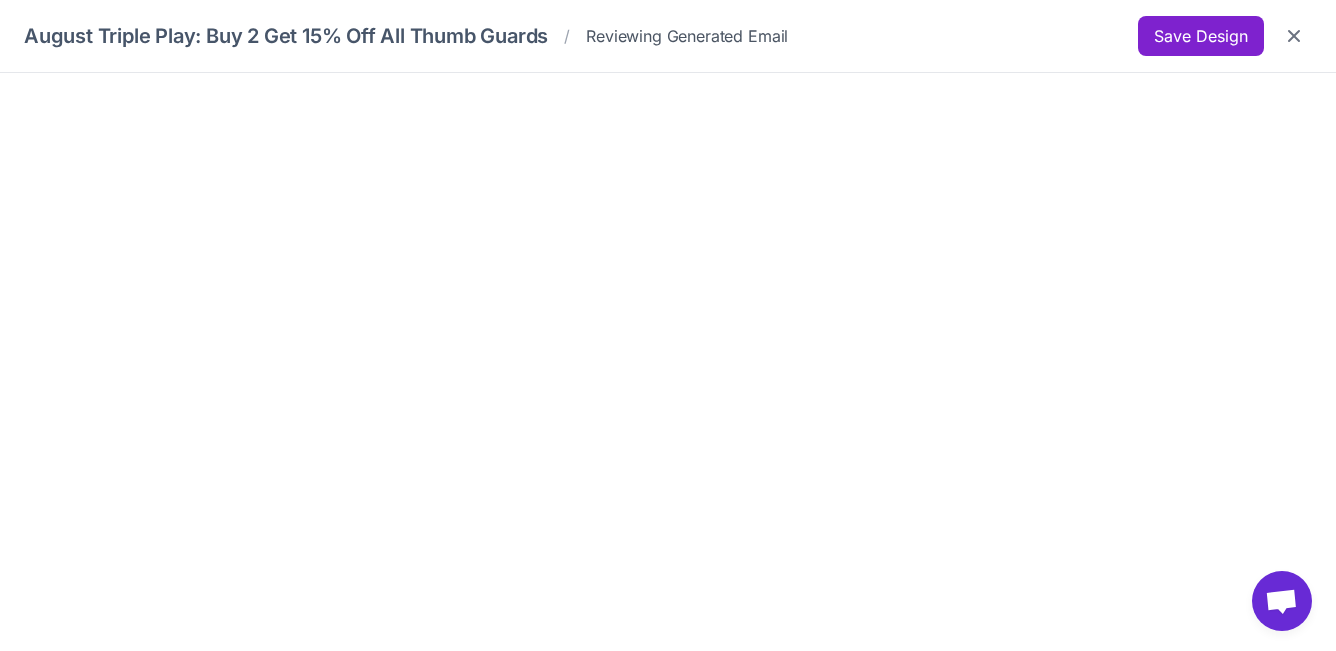 click on "Save Design" at bounding box center [1201, 36] 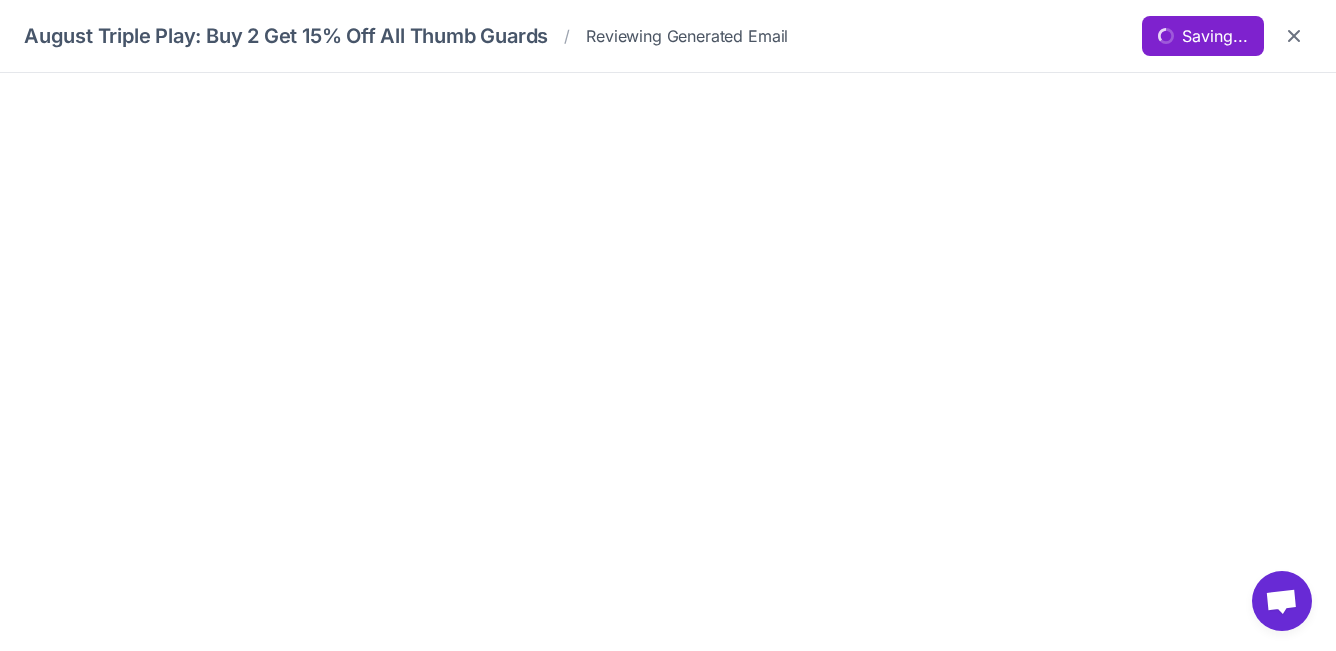 scroll, scrollTop: 0, scrollLeft: 0, axis: both 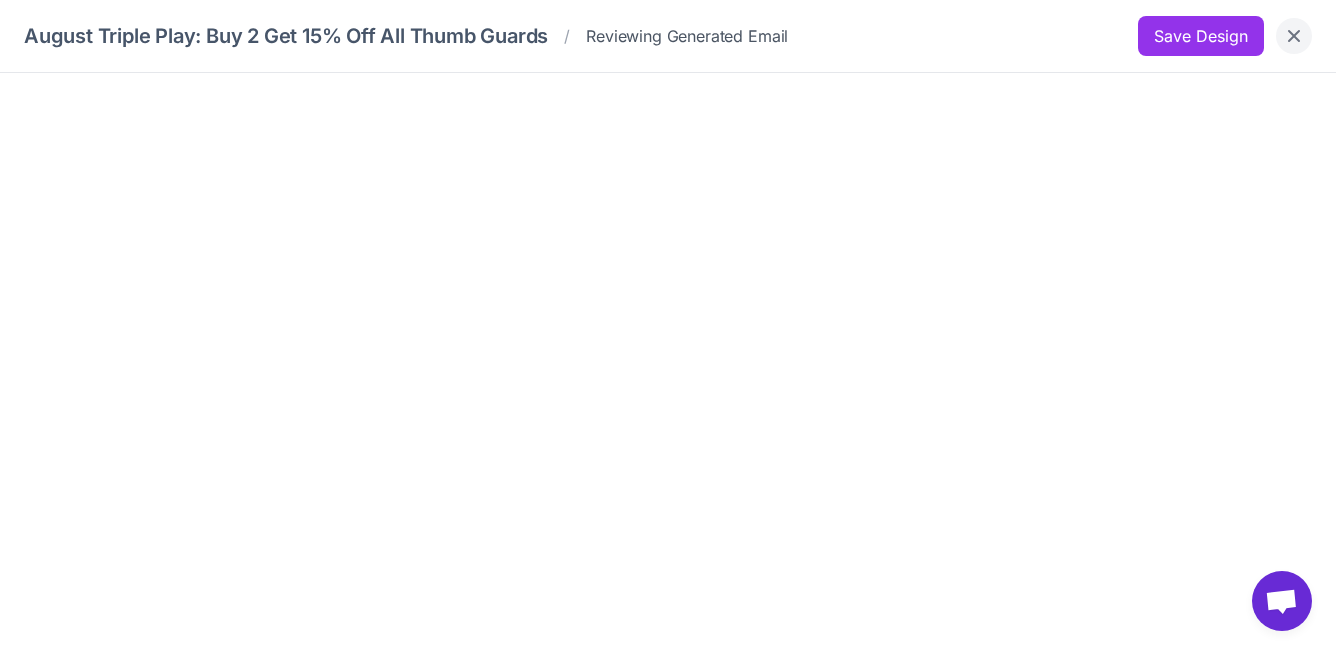 click 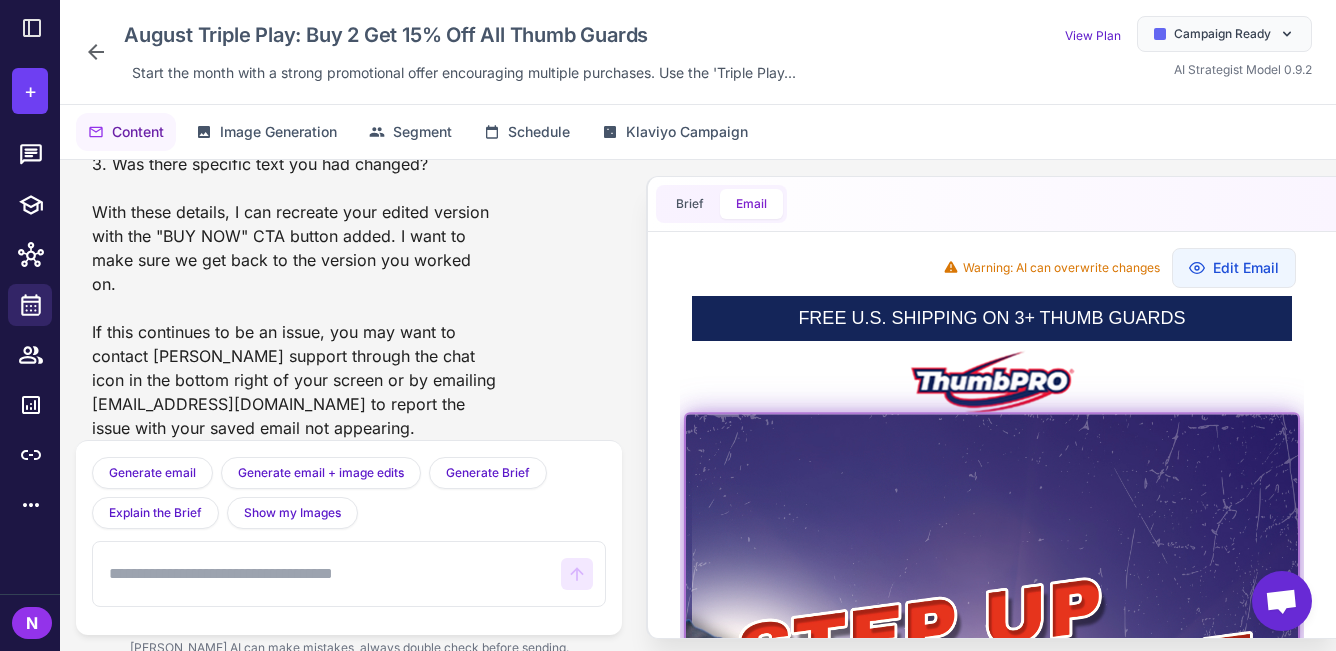 scroll, scrollTop: 0, scrollLeft: 0, axis: both 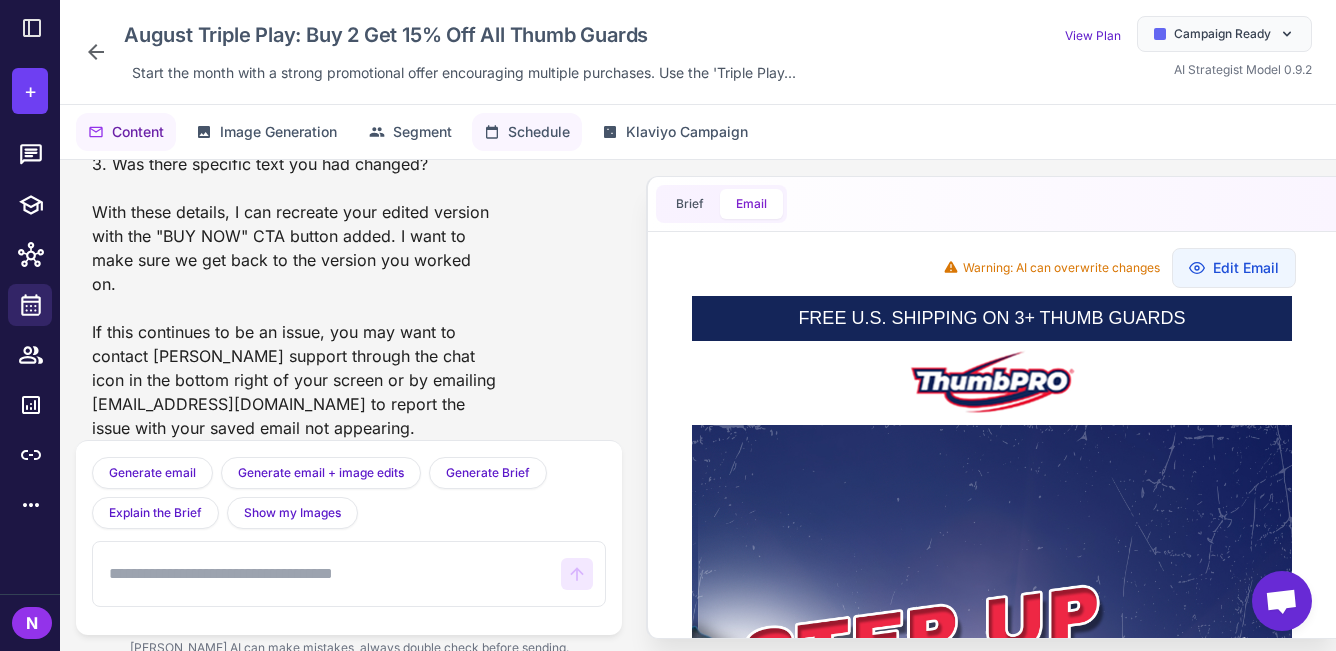 click on "Schedule" at bounding box center (539, 132) 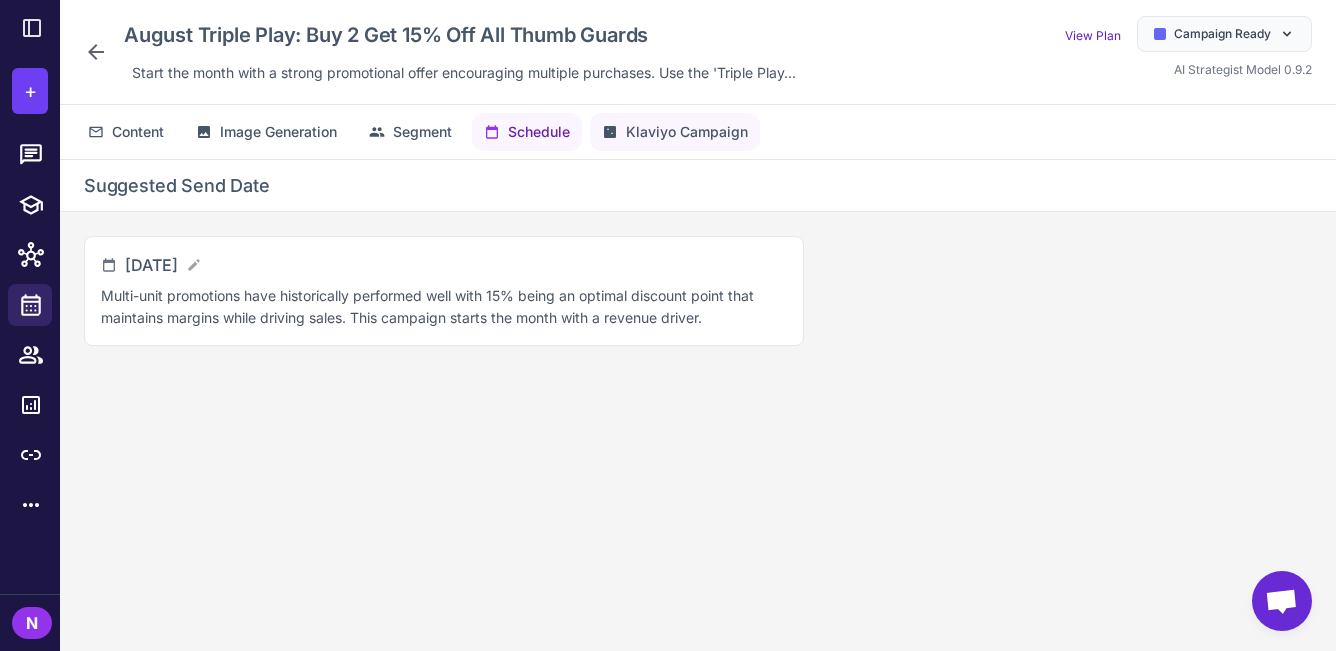 click on "Klaviyo Campaign" at bounding box center (687, 132) 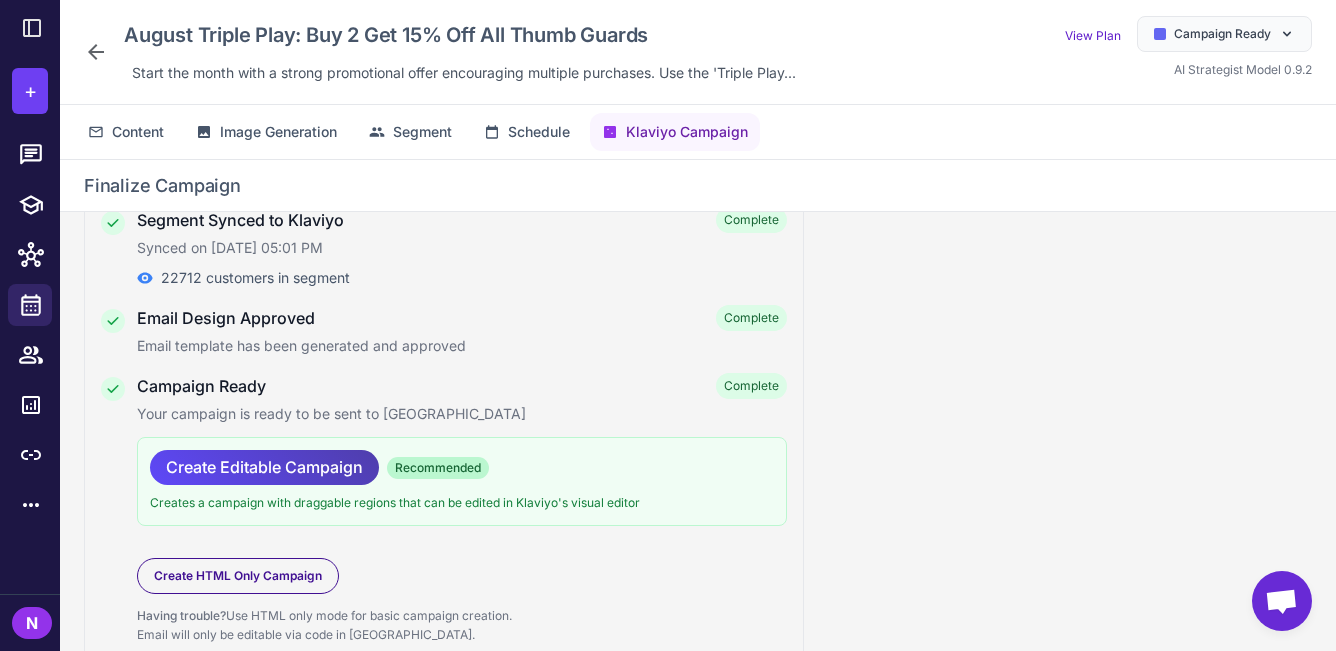 scroll, scrollTop: 153, scrollLeft: 0, axis: vertical 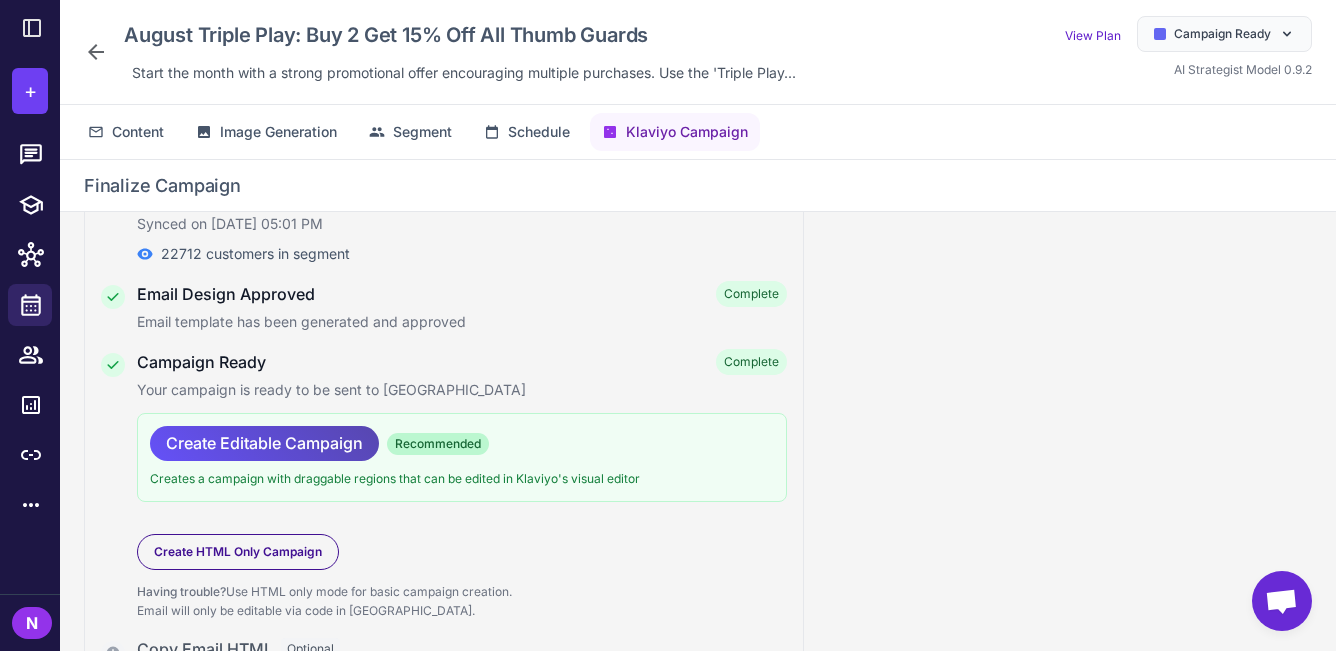 click on "Create Editable Campaign" at bounding box center [264, 443] 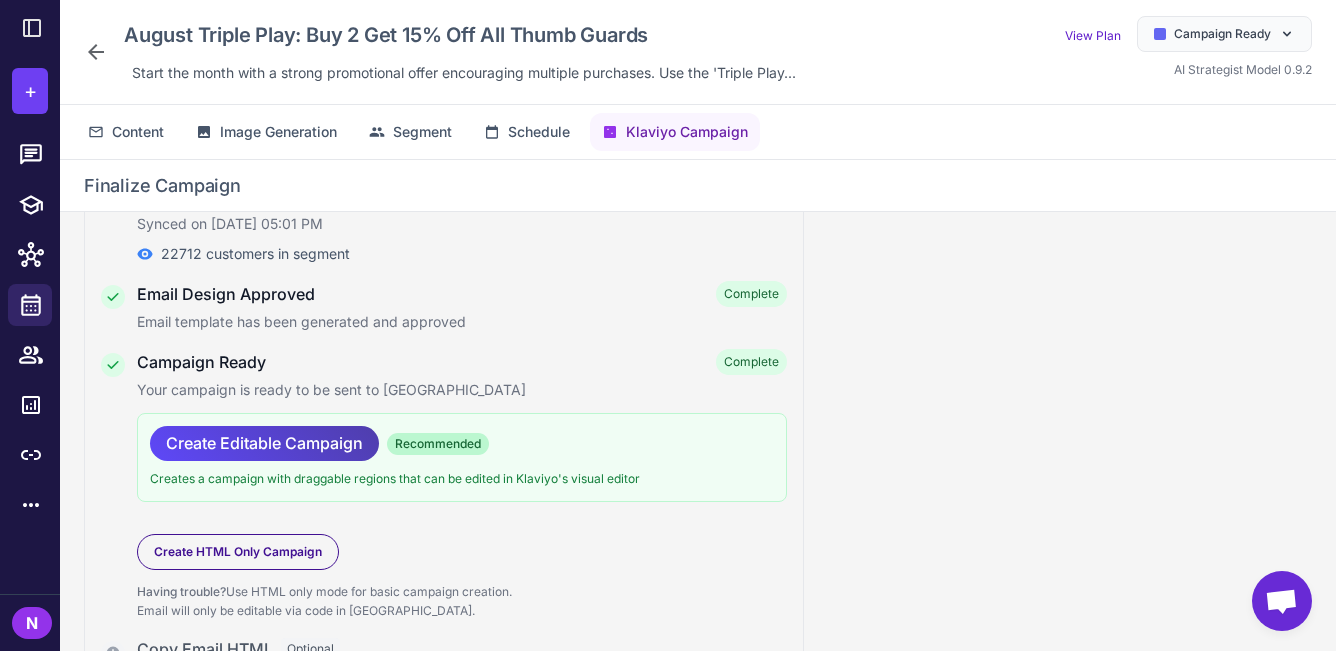 scroll, scrollTop: 116, scrollLeft: 0, axis: vertical 